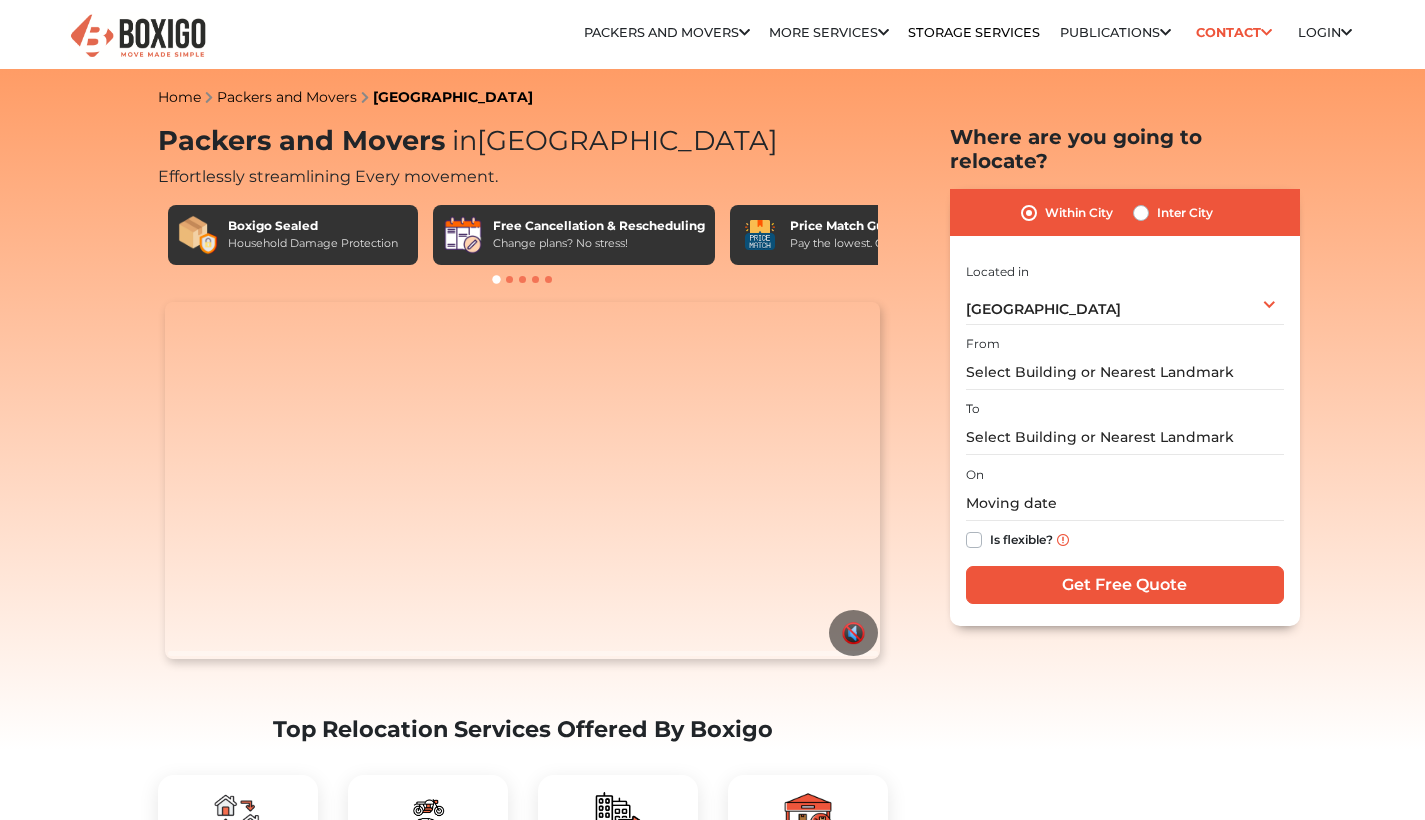 scroll, scrollTop: 0, scrollLeft: 0, axis: both 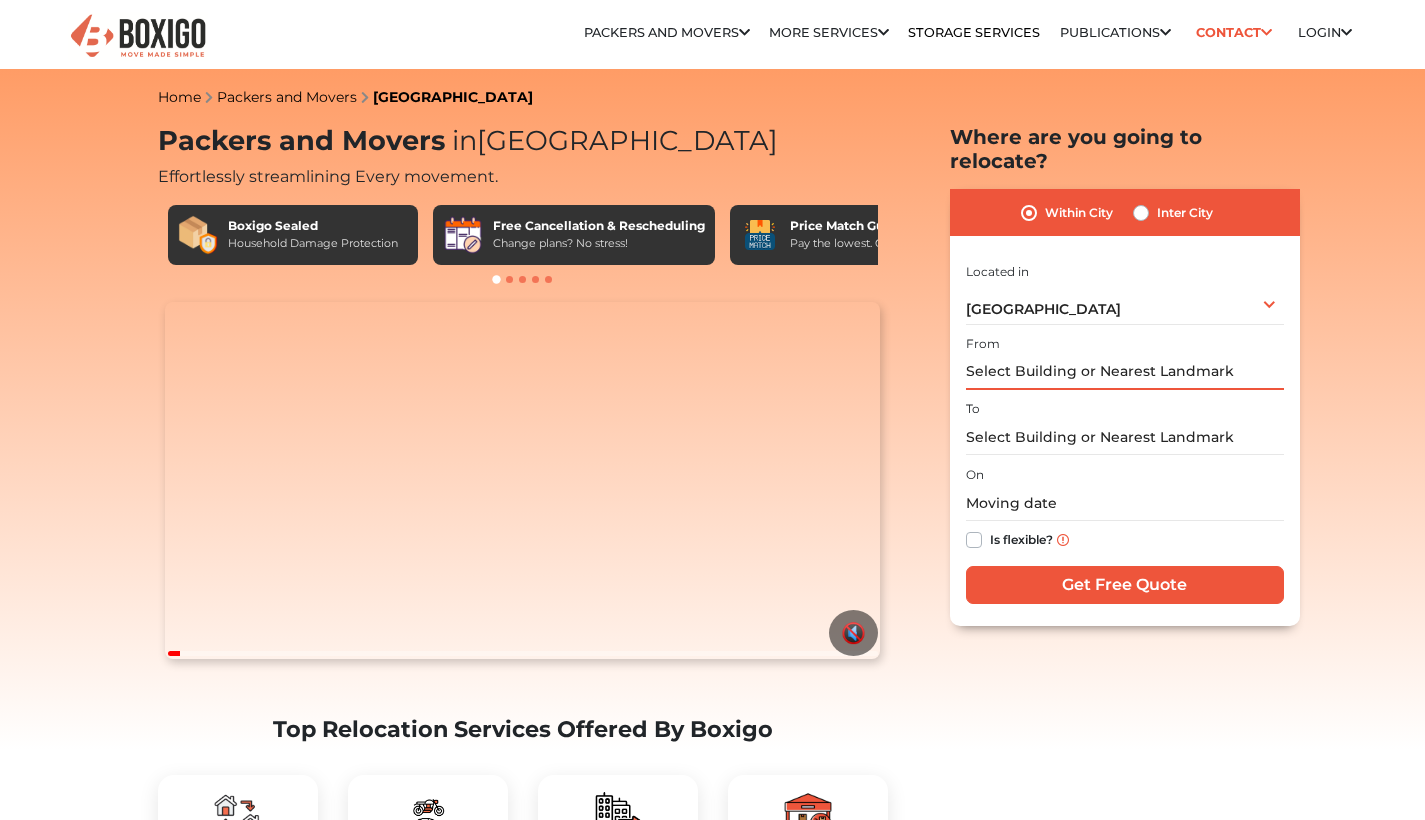 click at bounding box center [1125, 372] 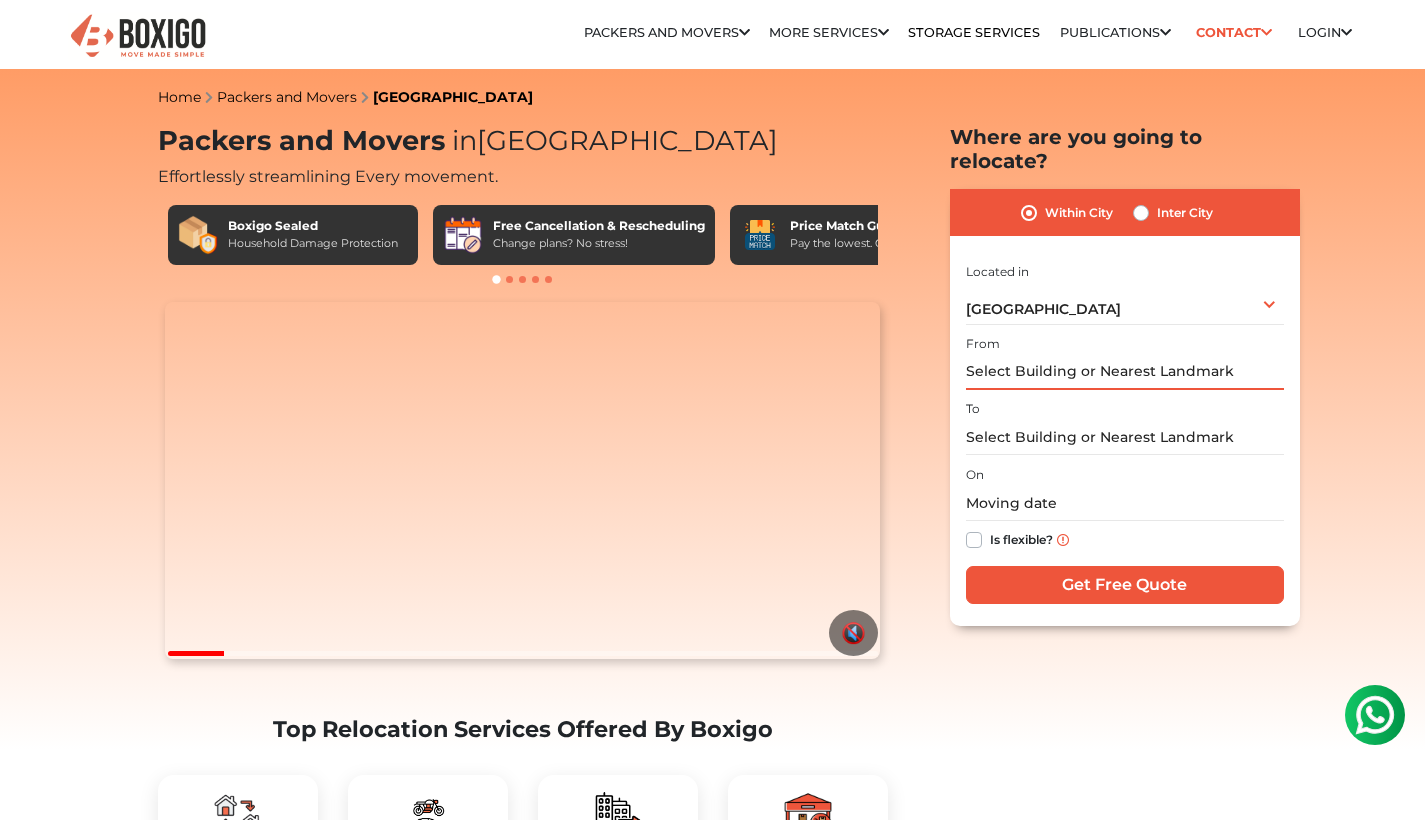 scroll, scrollTop: 0, scrollLeft: 0, axis: both 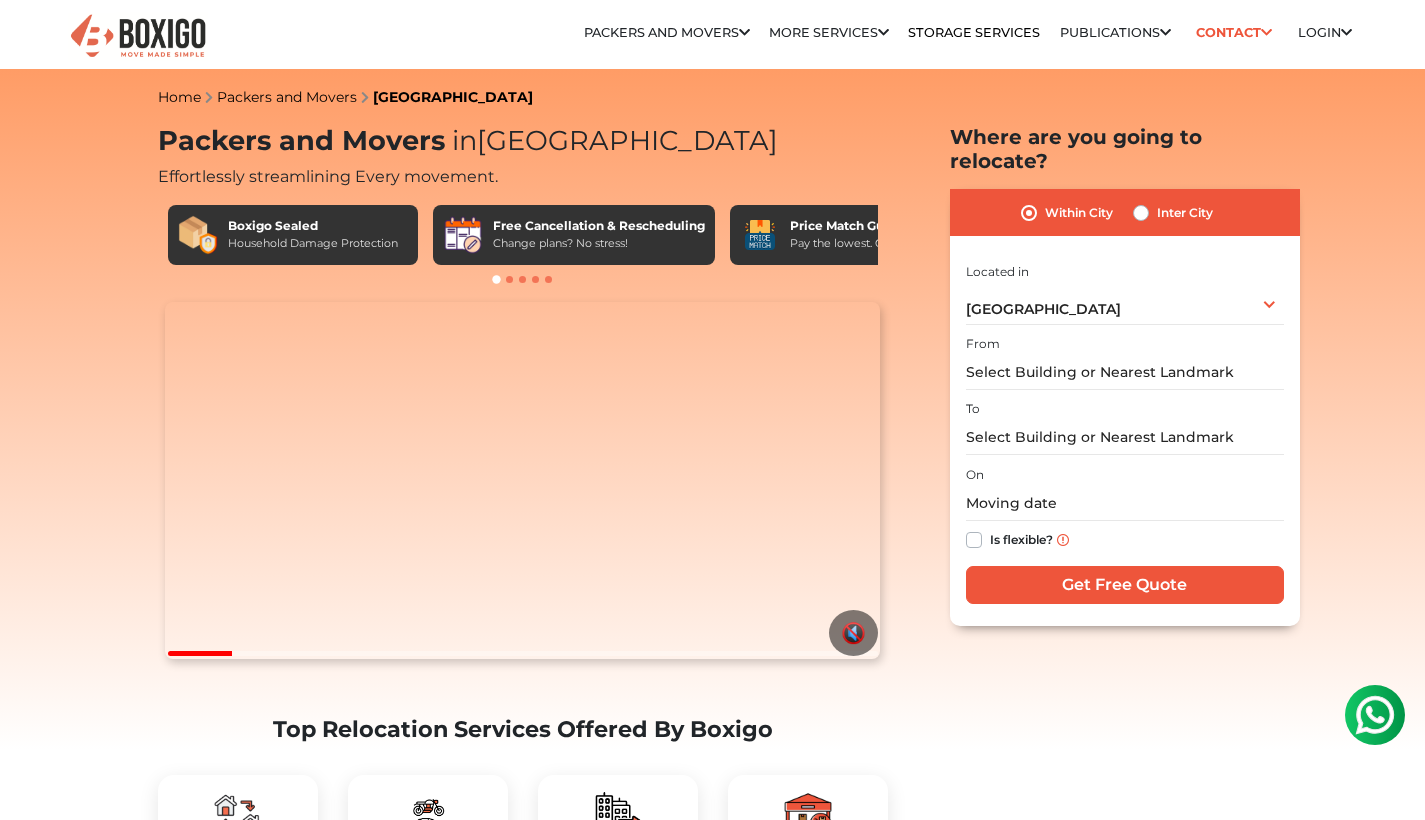 click on "Inter City" at bounding box center [1185, 213] 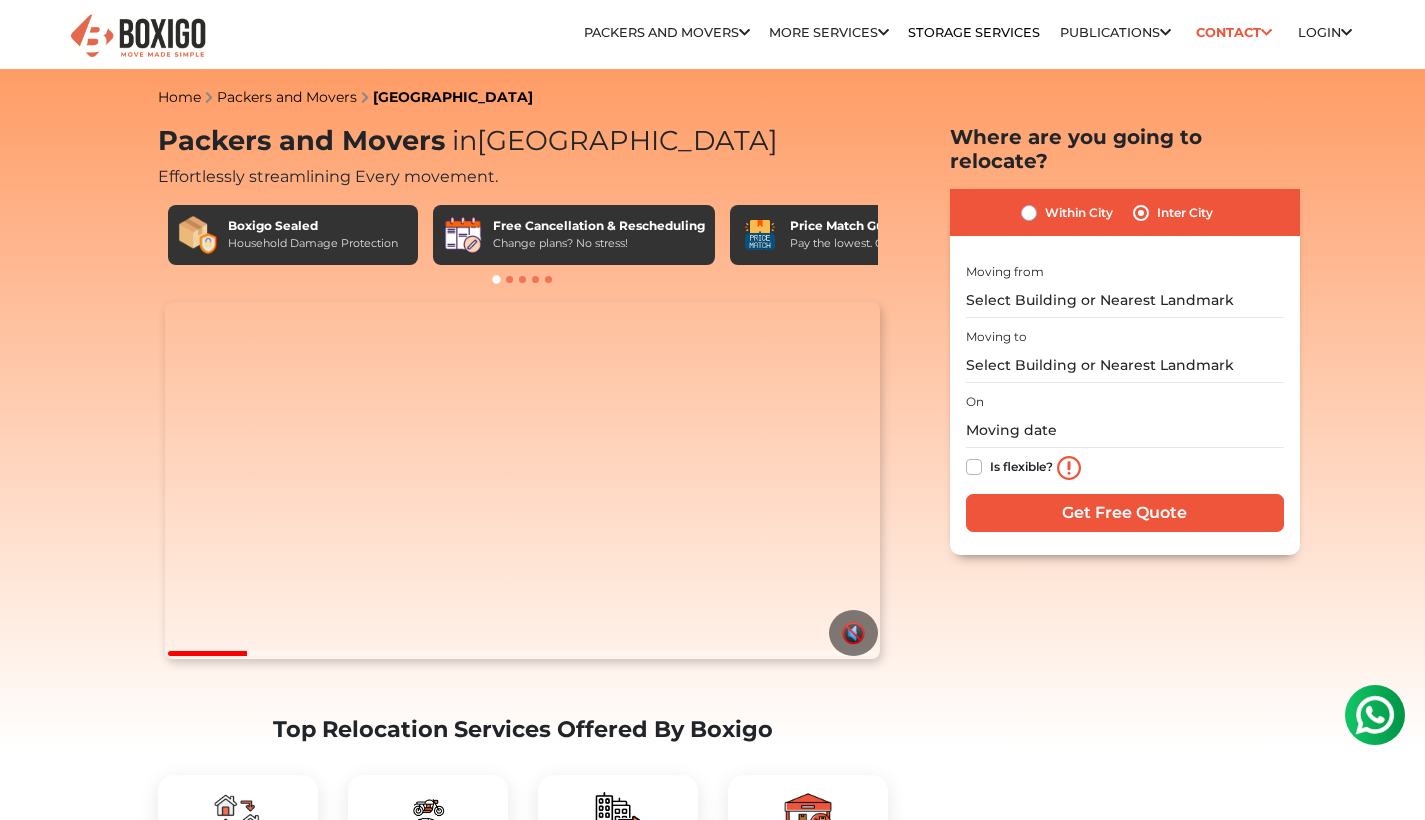 scroll, scrollTop: 0, scrollLeft: 0, axis: both 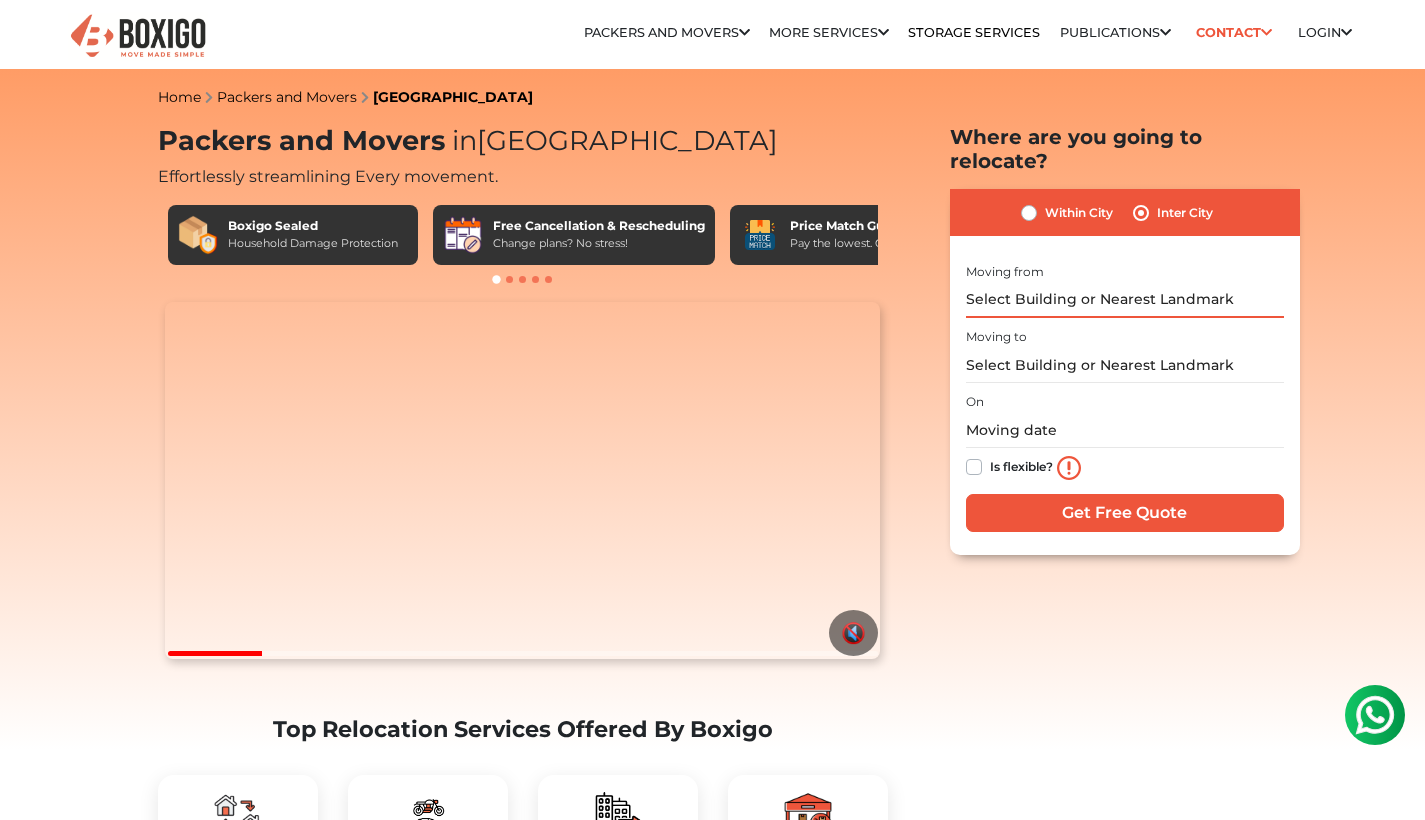 click at bounding box center (1125, 300) 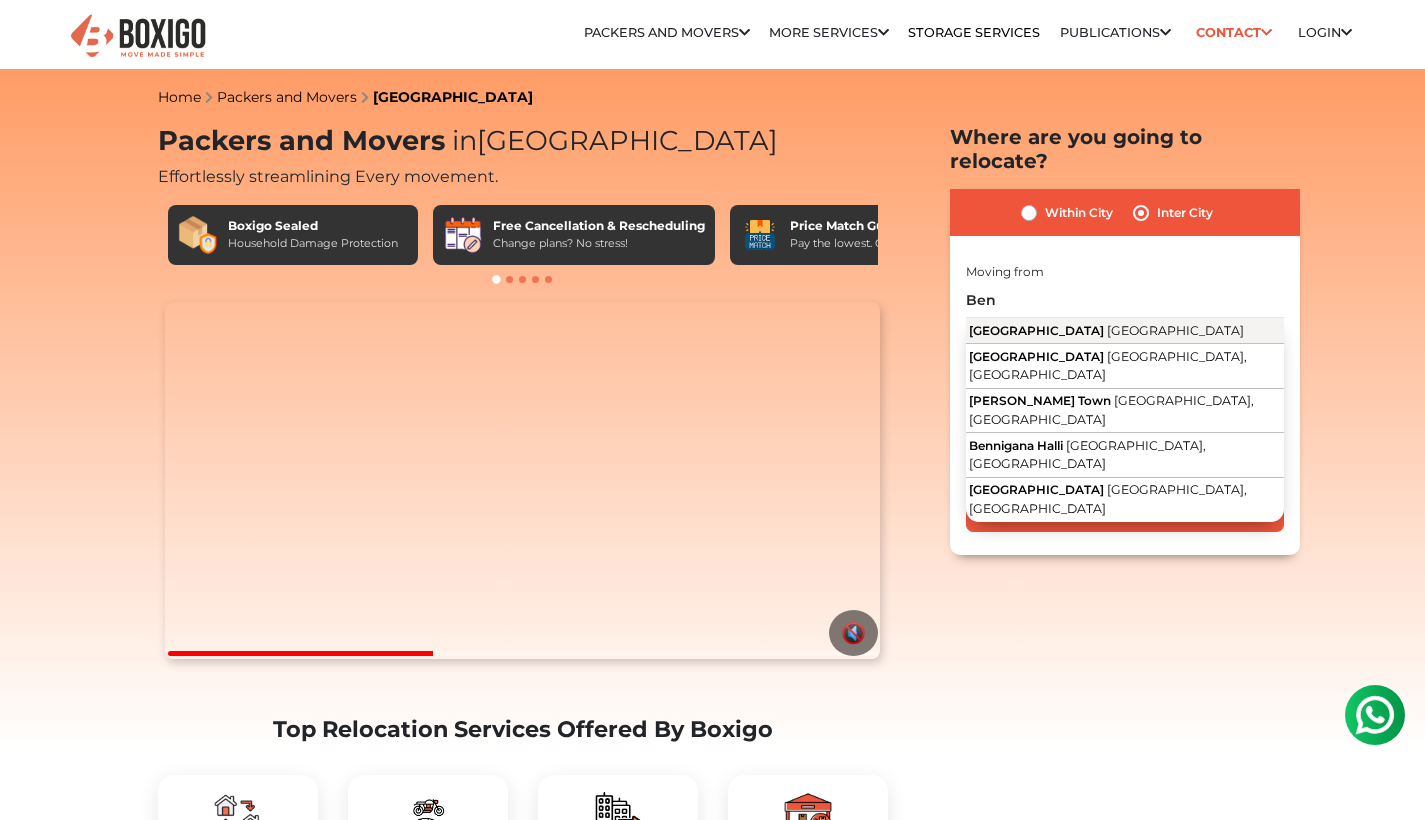 click on "[GEOGRAPHIC_DATA]
[GEOGRAPHIC_DATA]" at bounding box center (1125, 331) 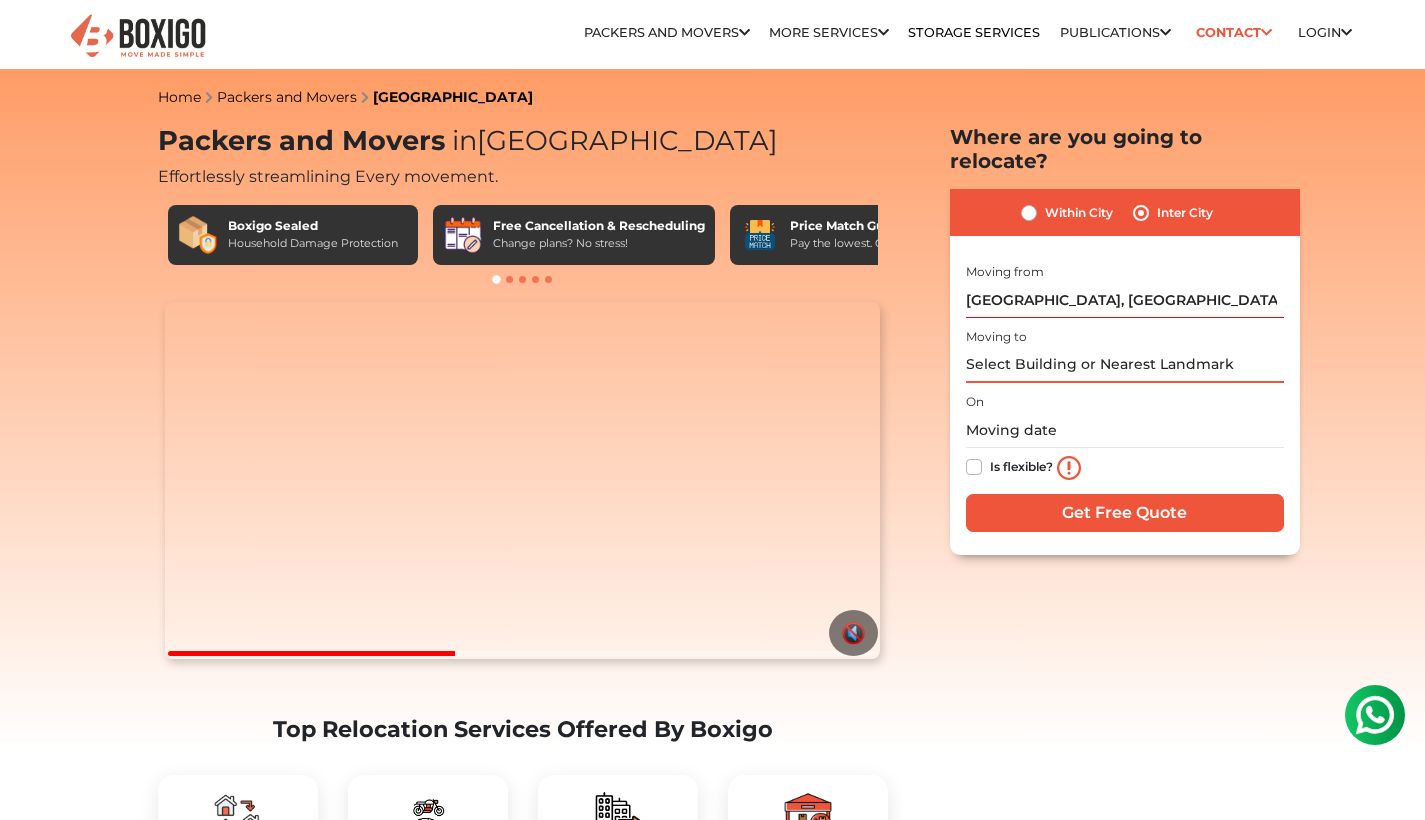 click at bounding box center (1125, 365) 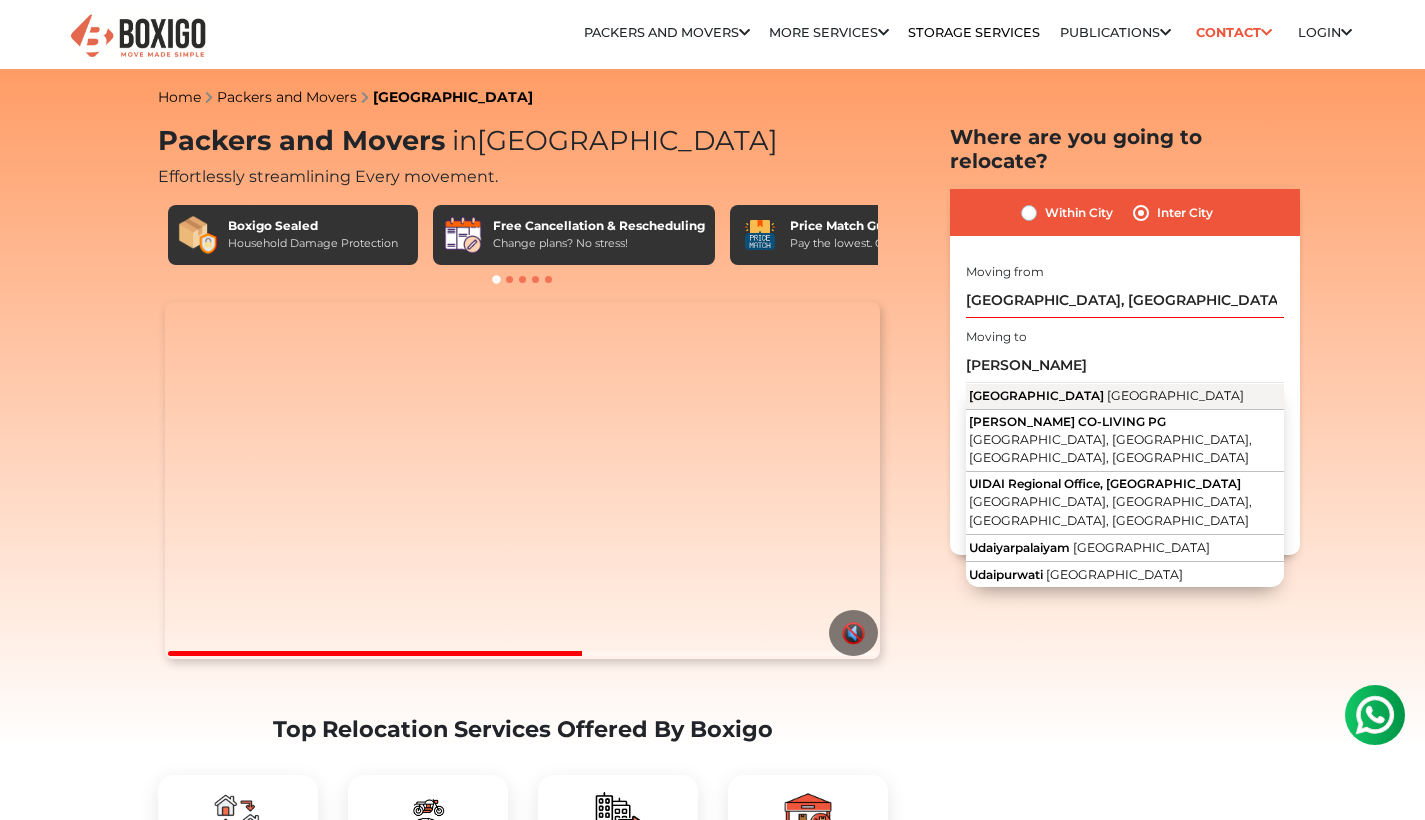 click on "[GEOGRAPHIC_DATA]" at bounding box center [1036, 395] 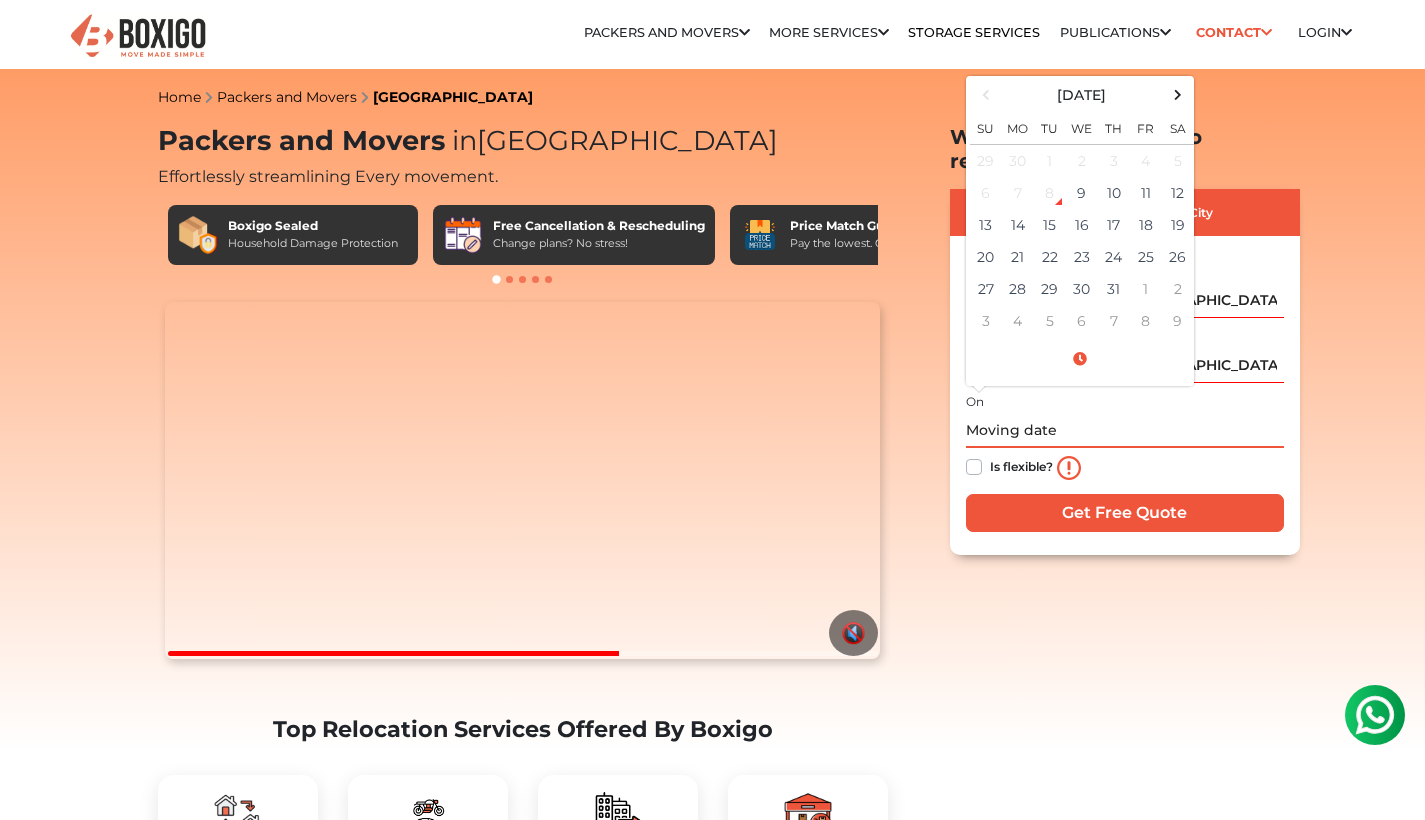 click at bounding box center [1125, 430] 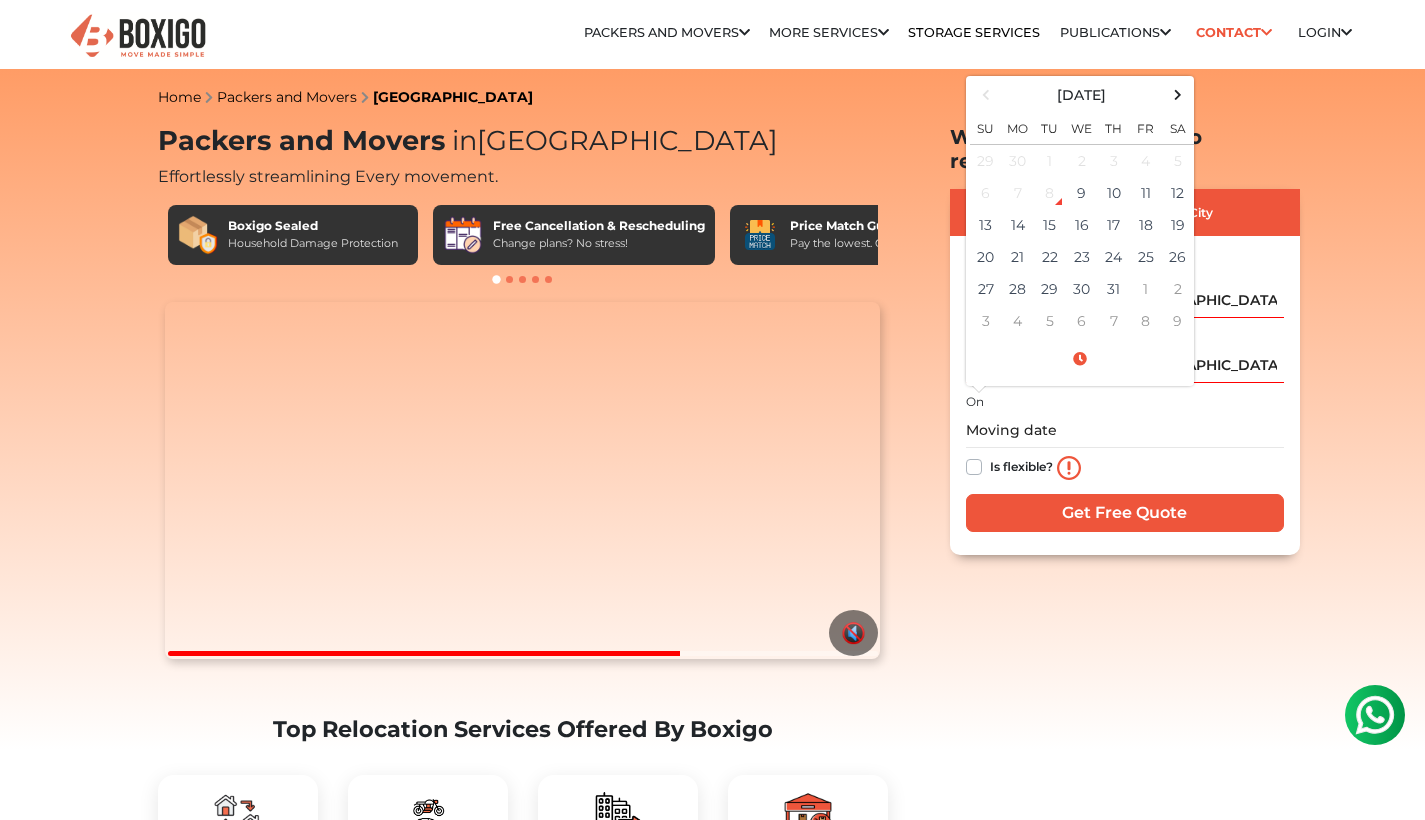click on "Is flexible?" at bounding box center [1021, 465] 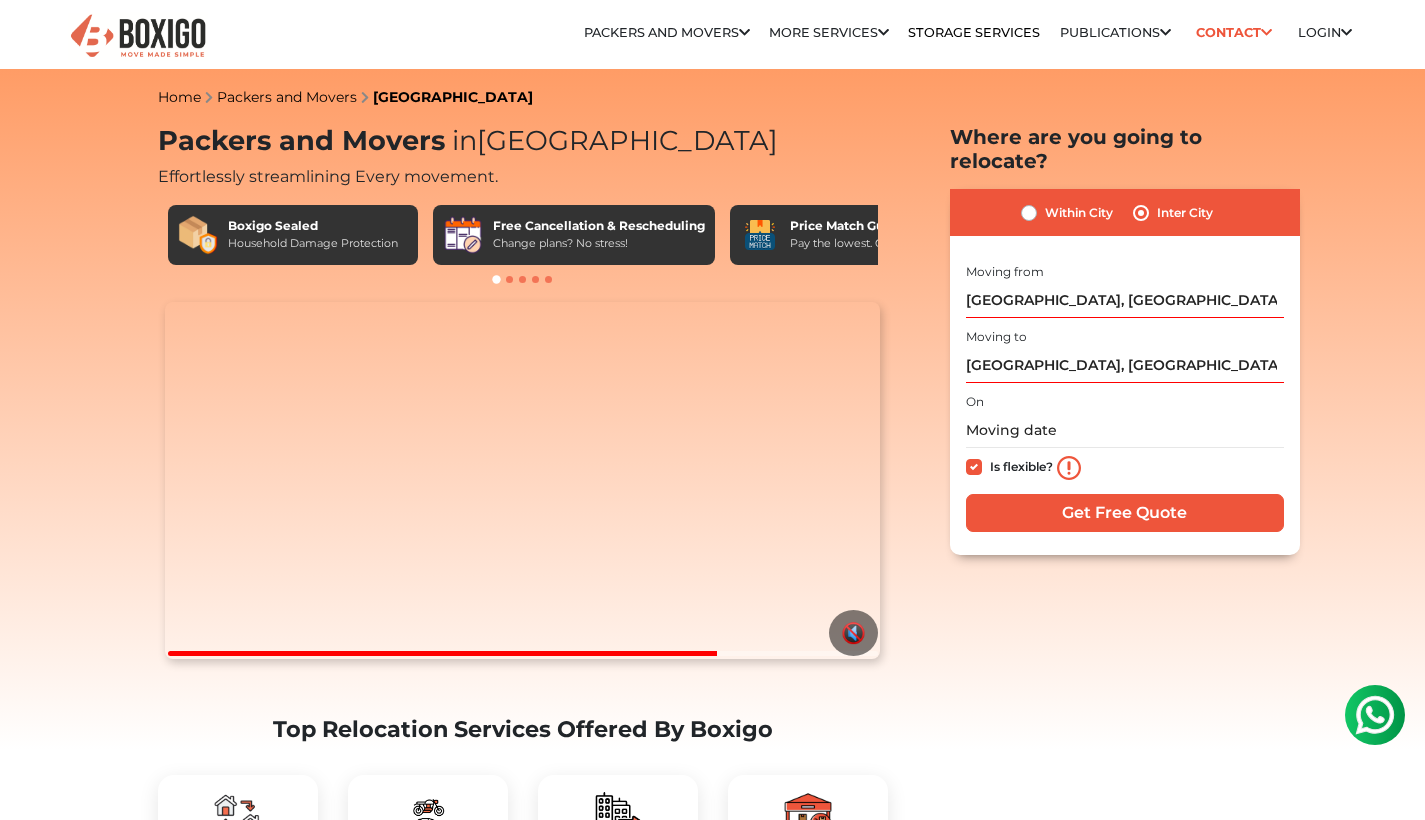 click on "Get Free Quote" at bounding box center (1125, 513) 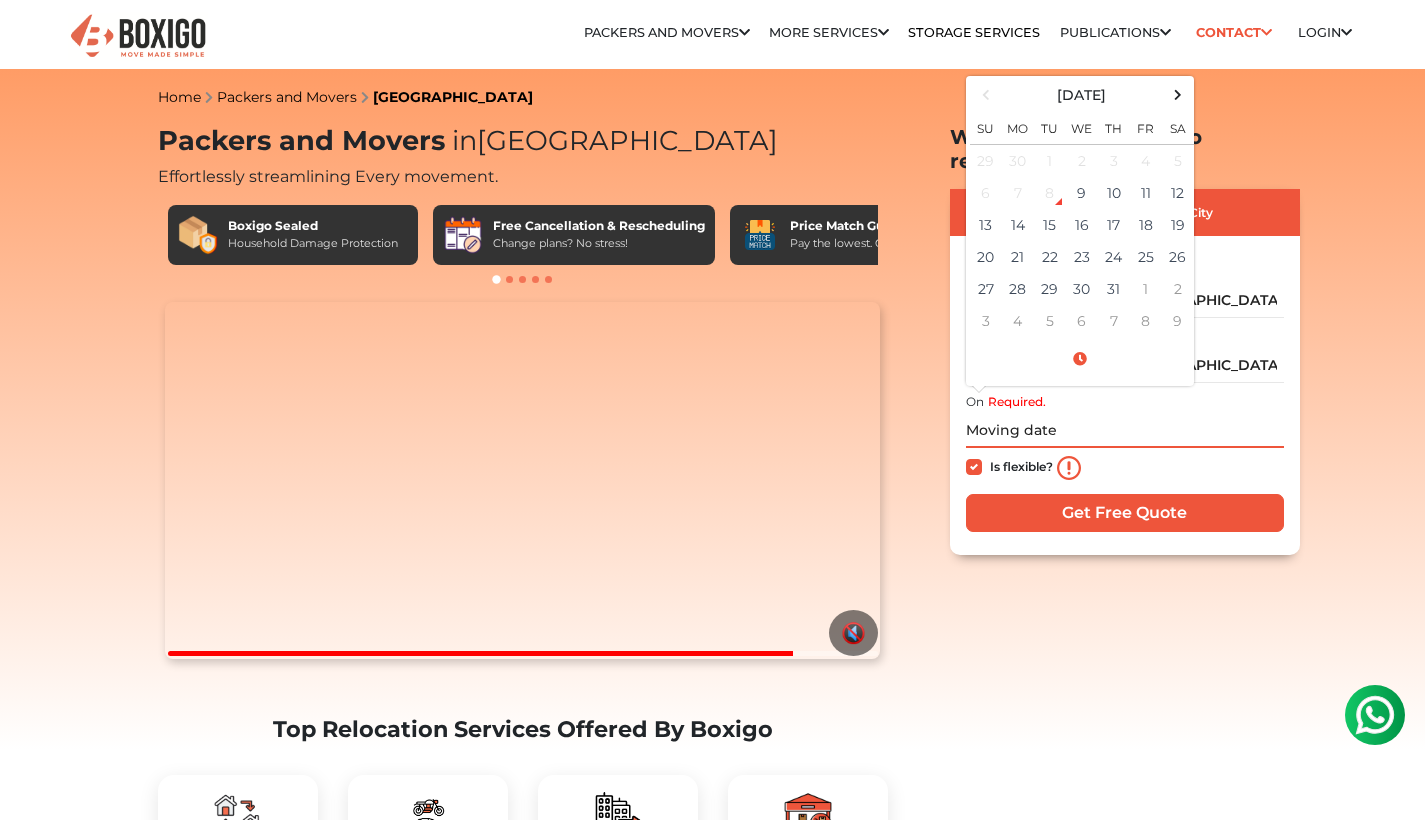 click at bounding box center (1125, 430) 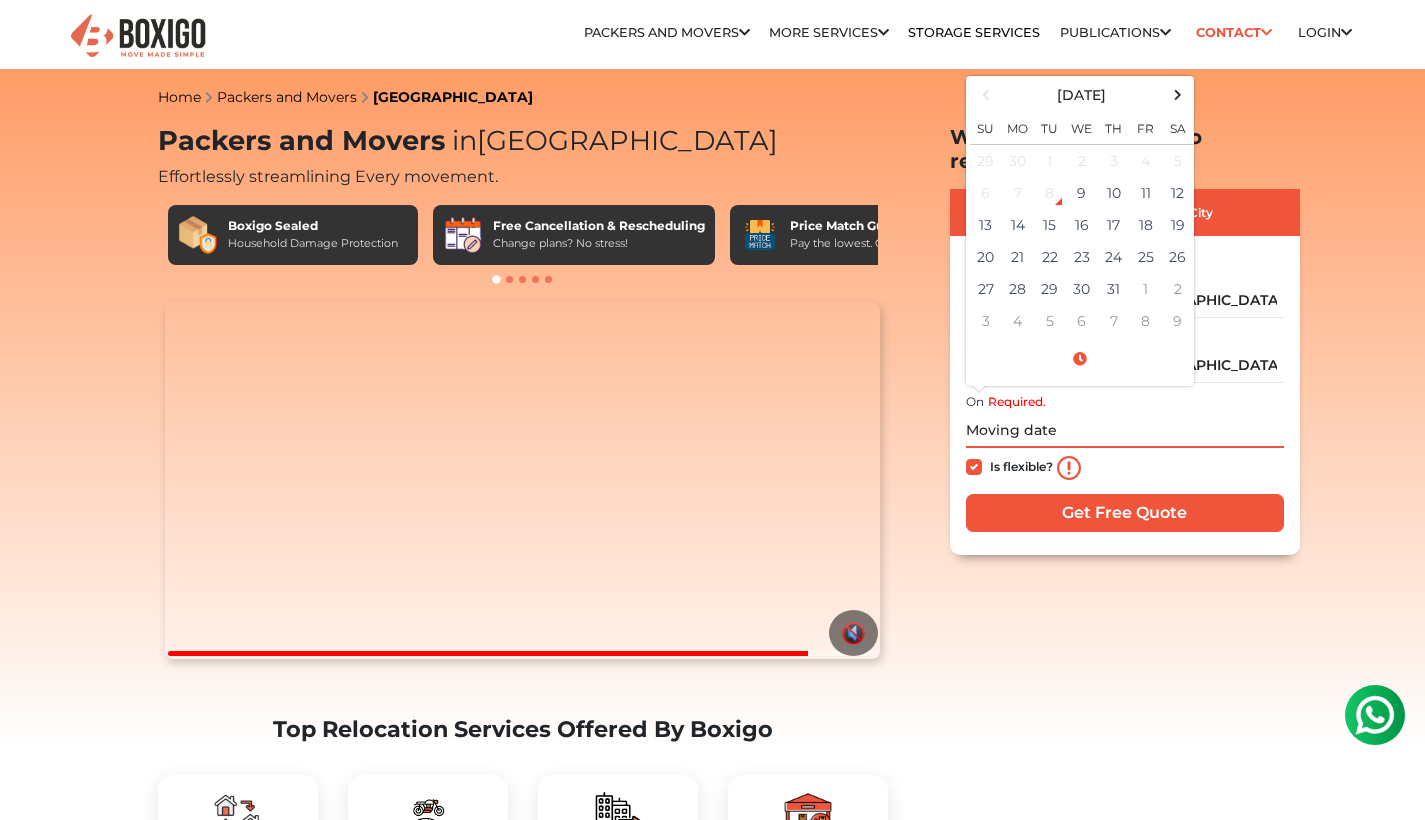click at bounding box center [1125, 430] 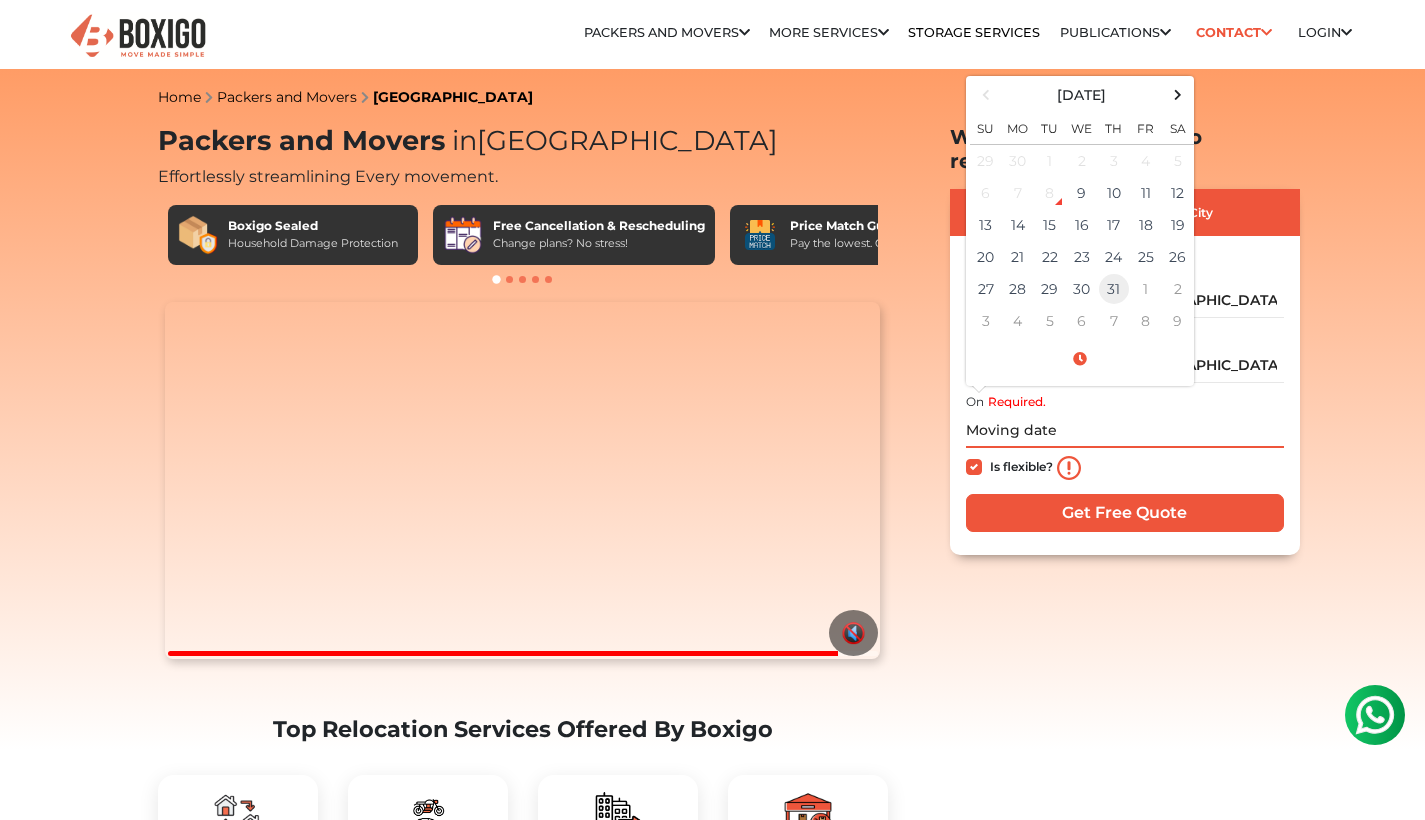 click on "31" at bounding box center (1114, 289) 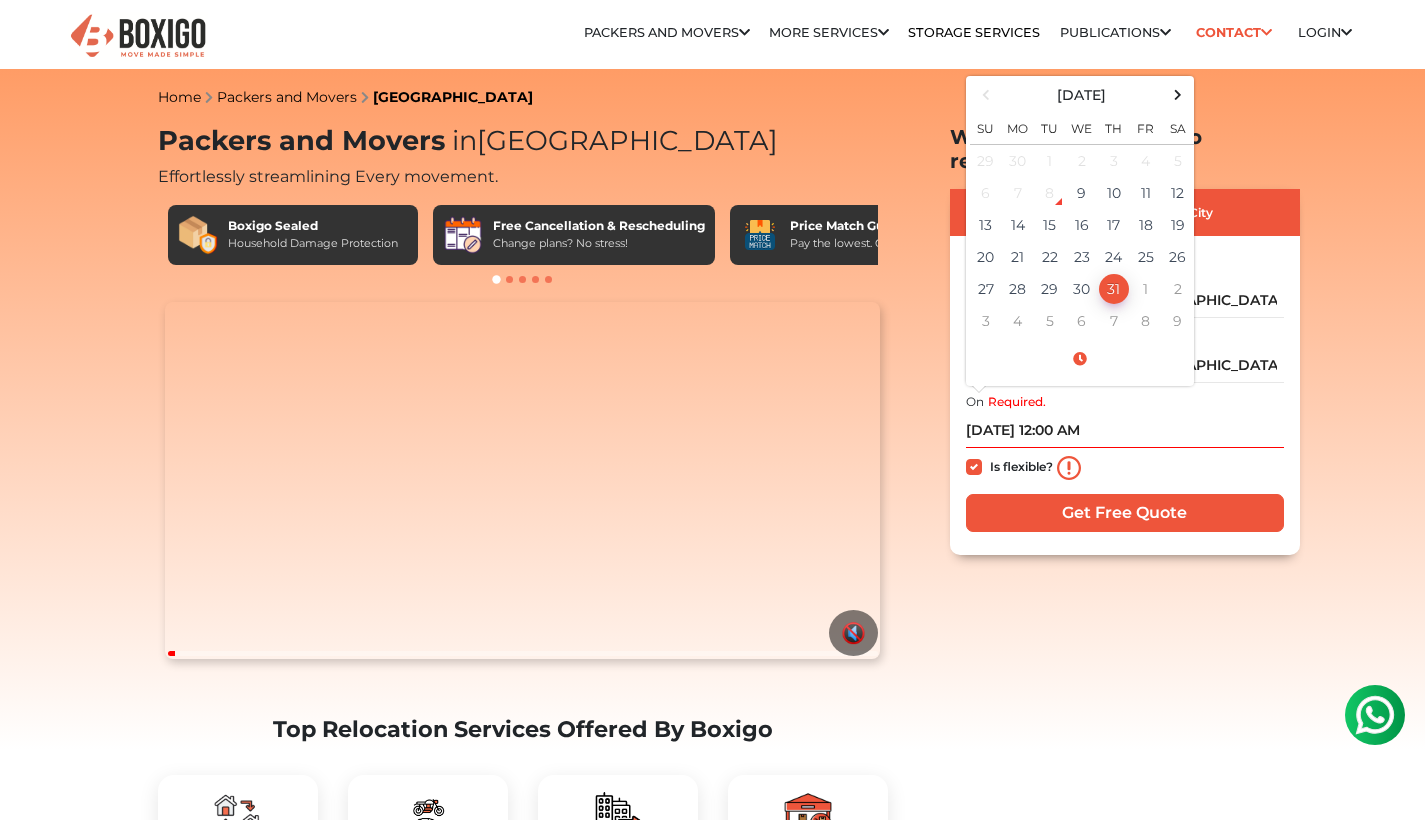 click on "Get Free Quote" at bounding box center [1125, 513] 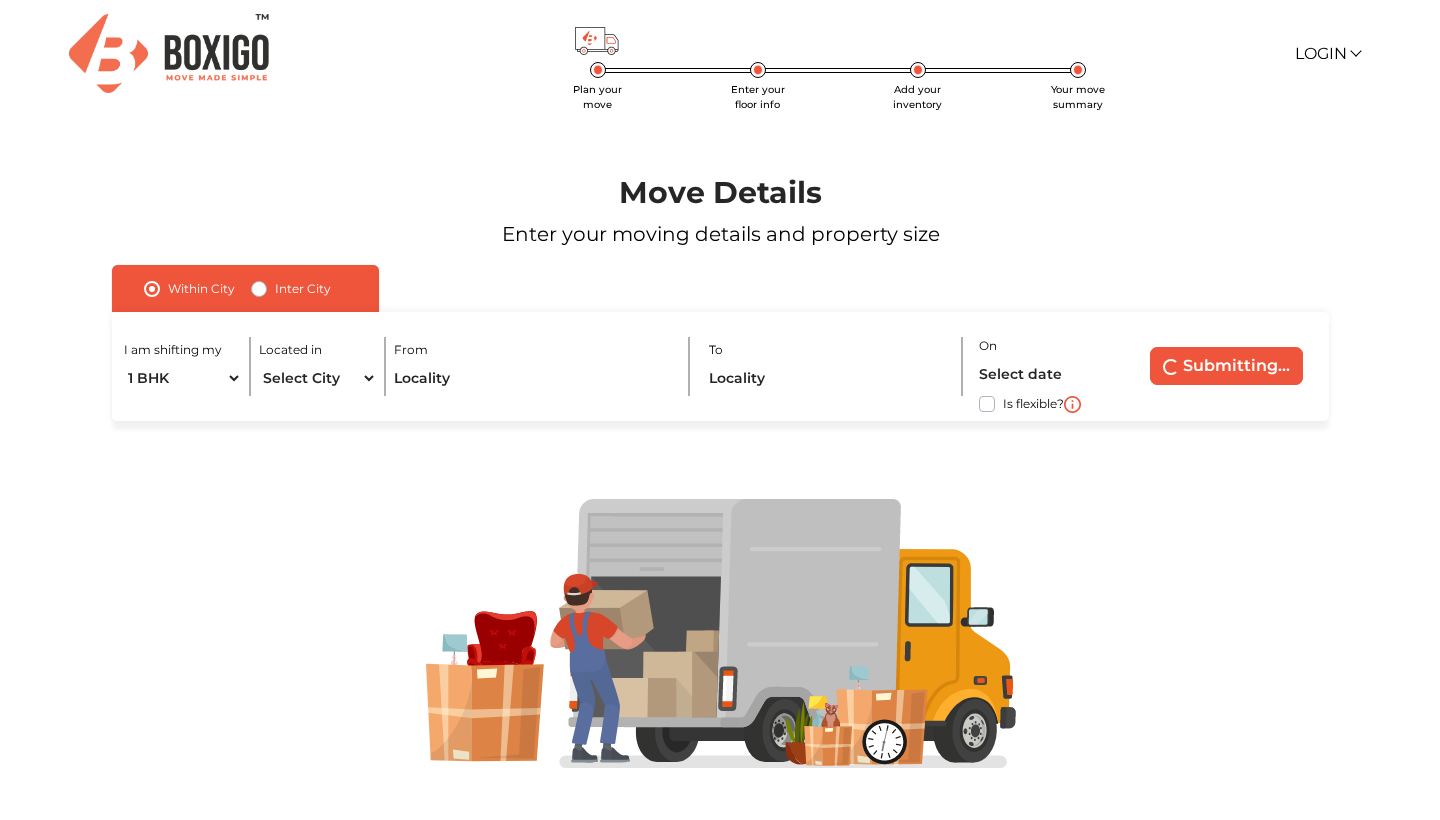 scroll, scrollTop: 0, scrollLeft: 0, axis: both 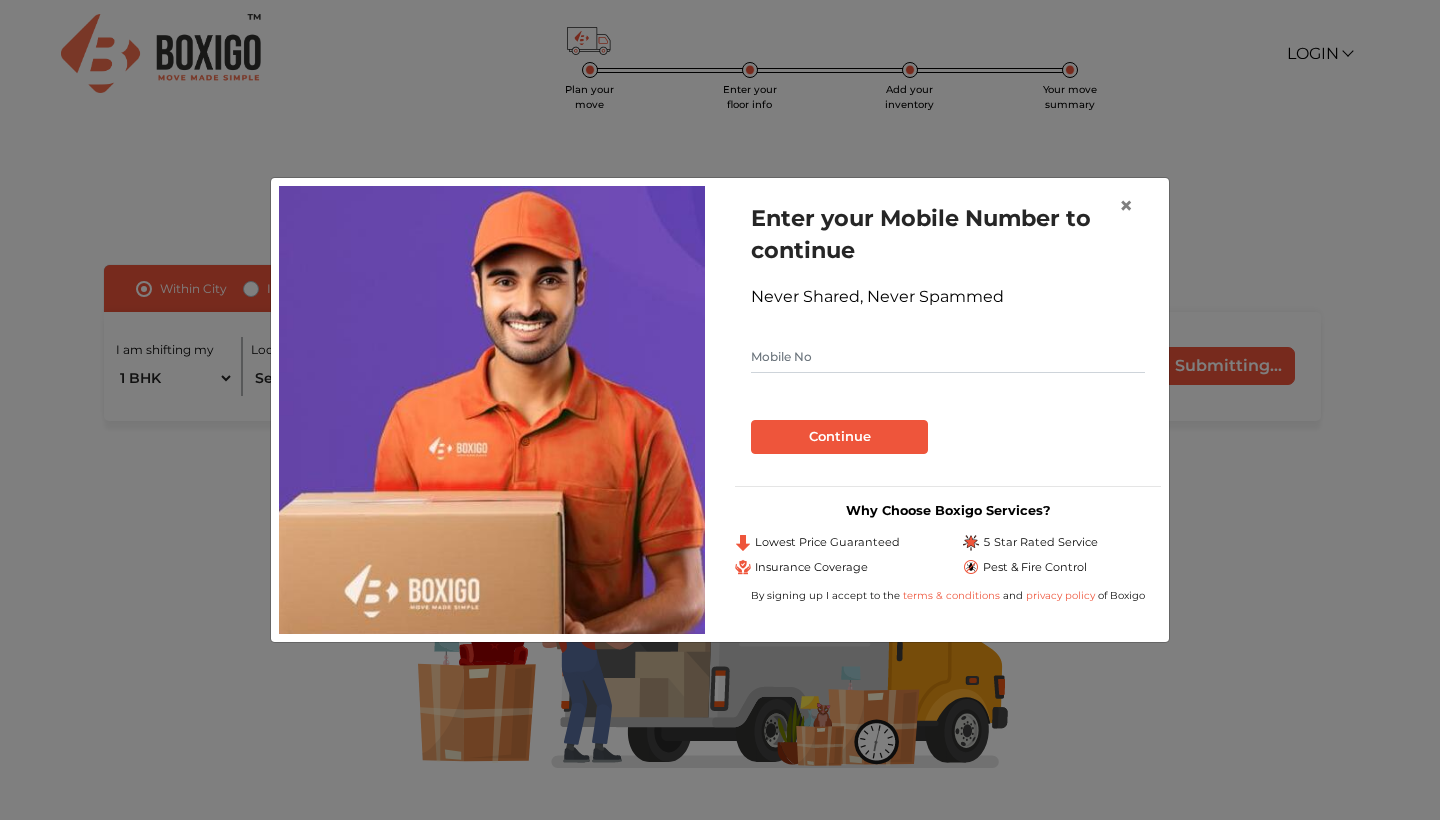 click at bounding box center (948, 357) 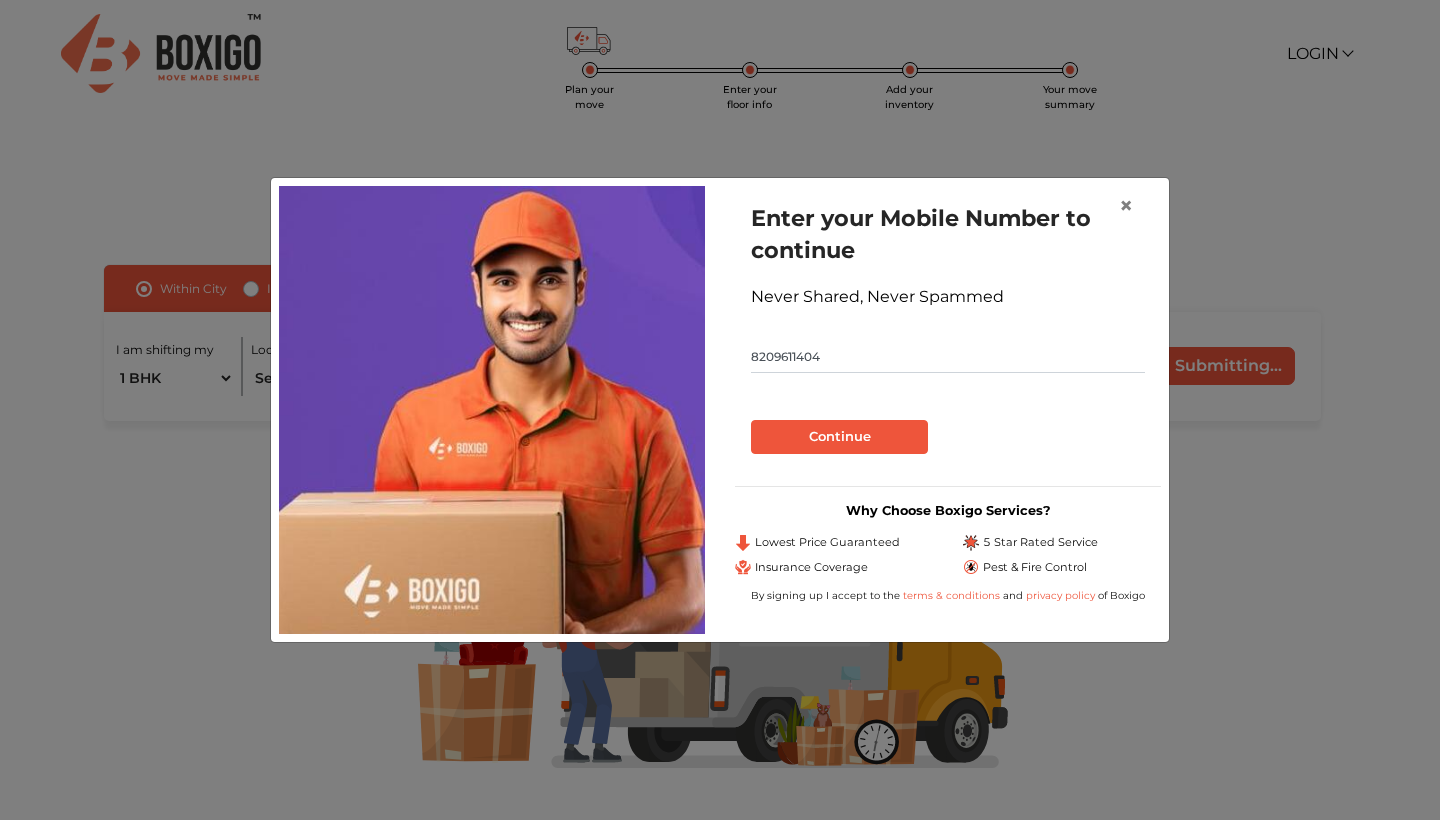type on "8209611404" 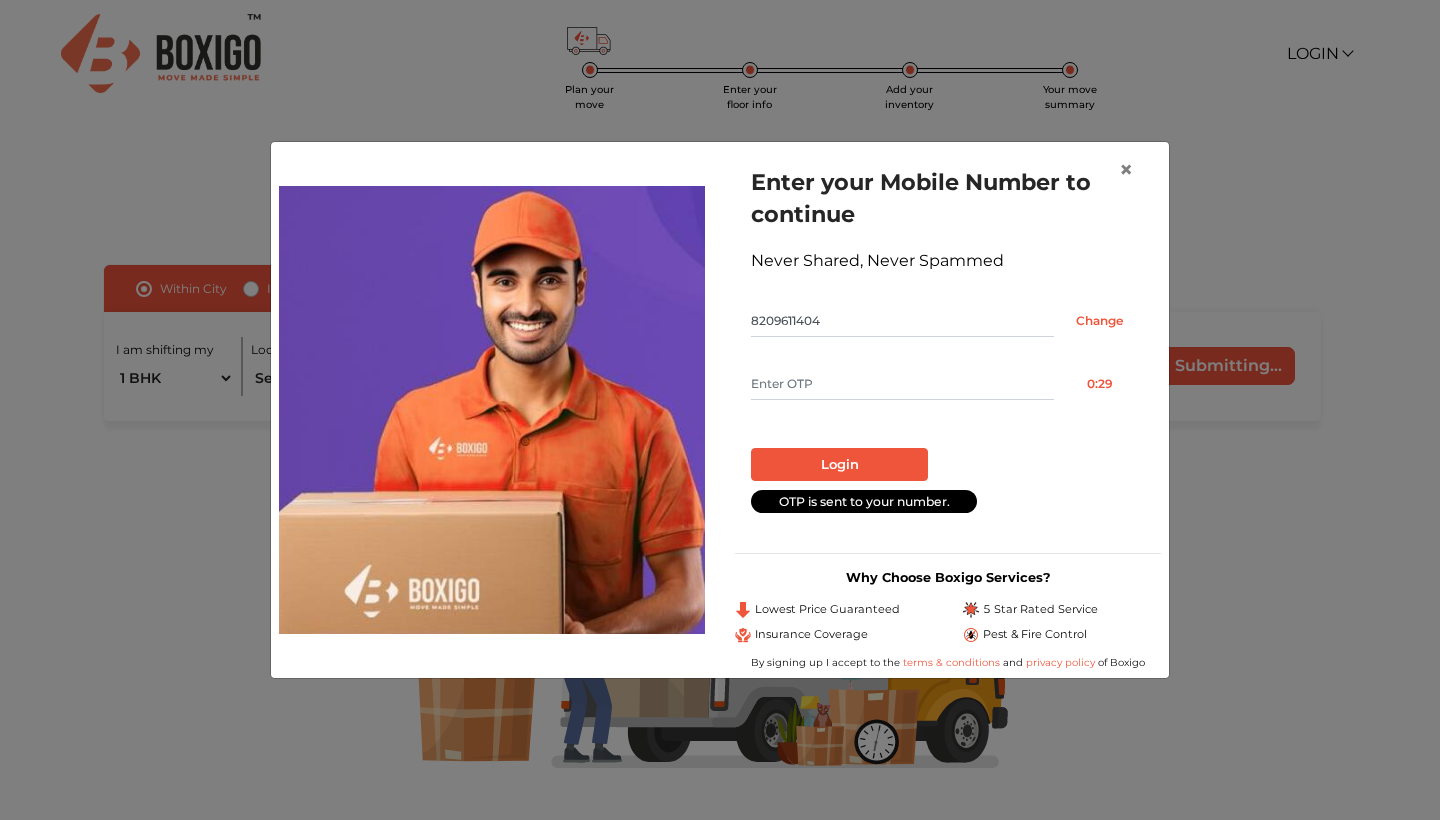 click at bounding box center [902, 384] 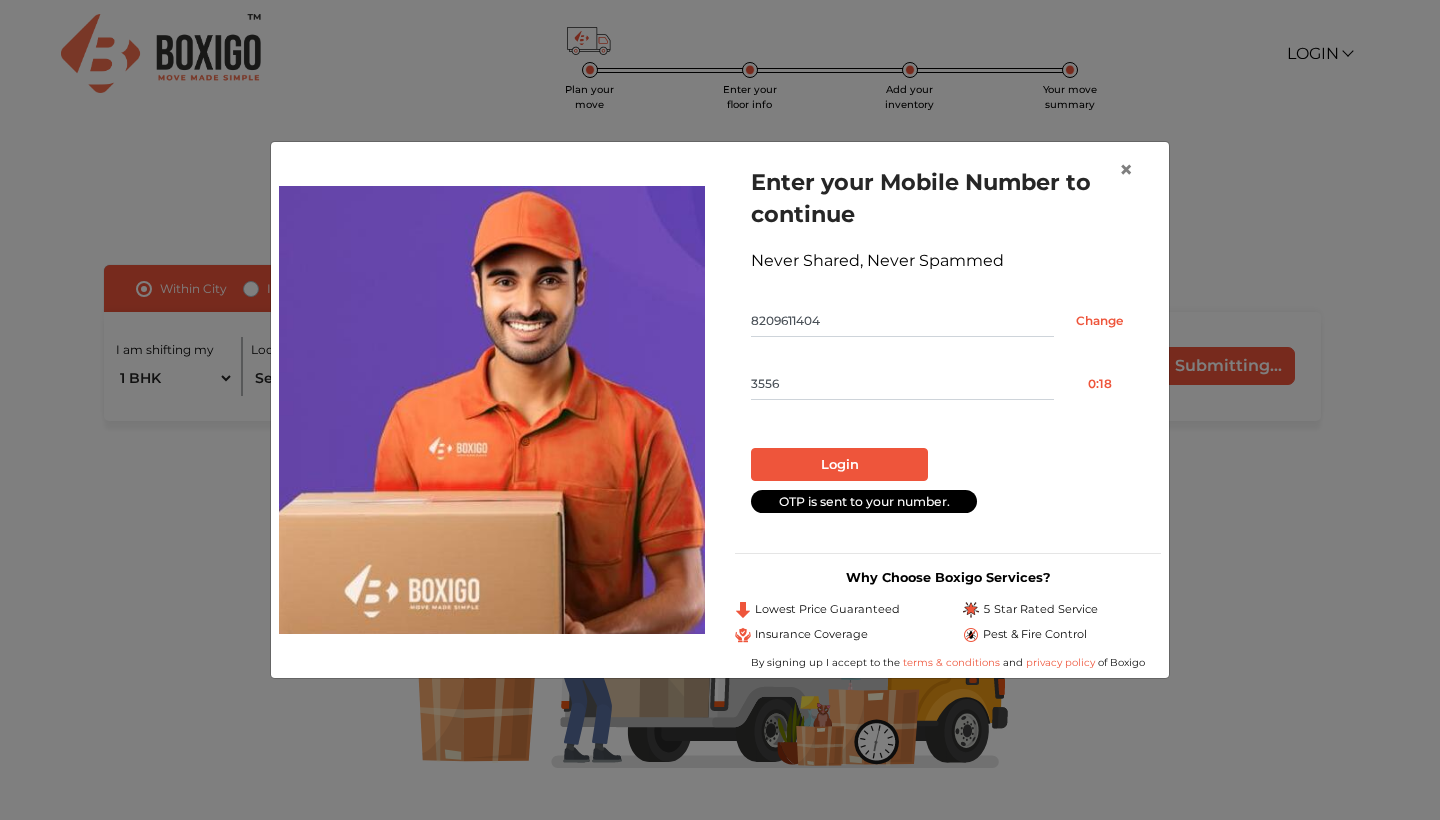 type on "3556" 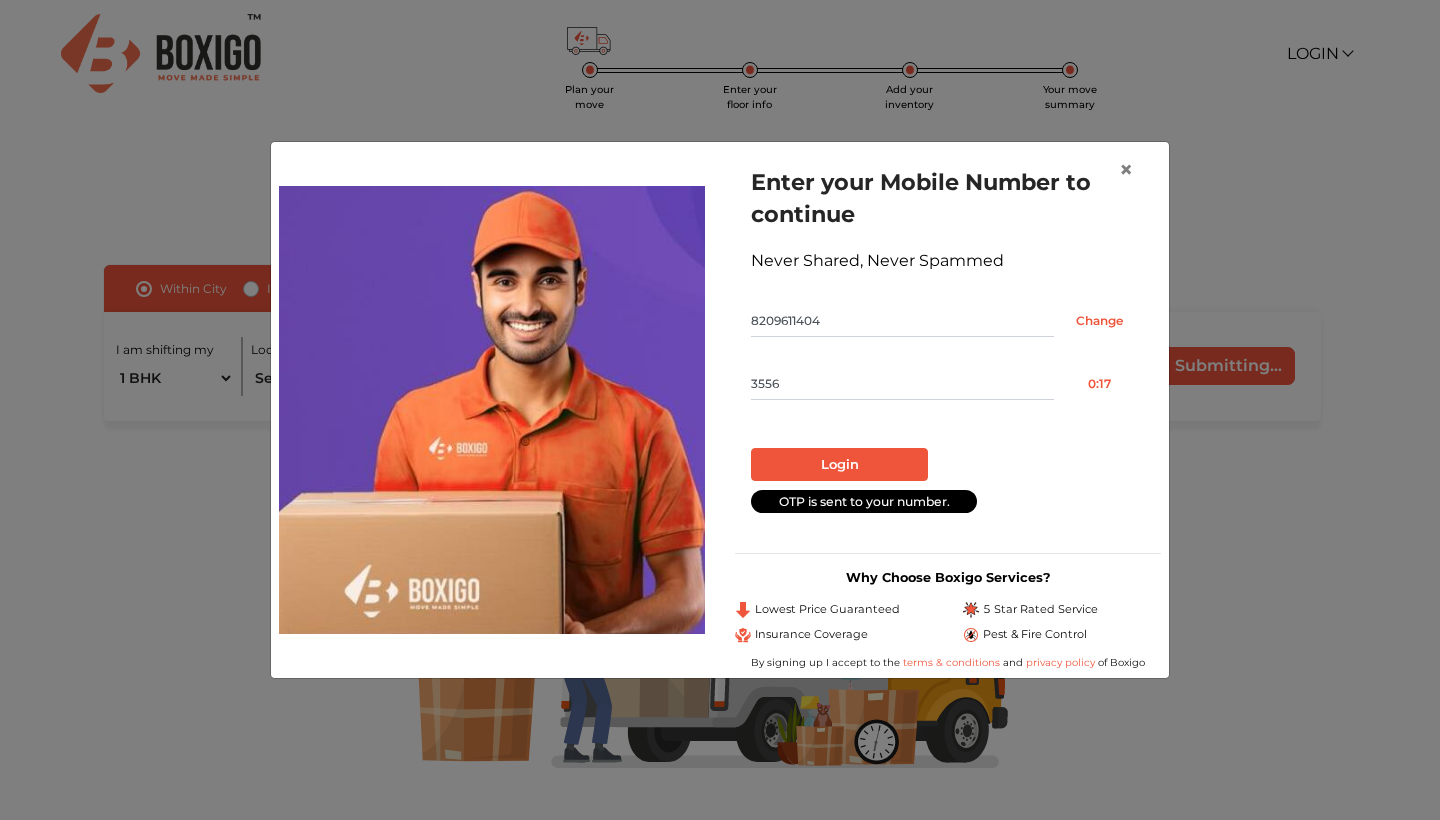 click on "Login" at bounding box center [839, 465] 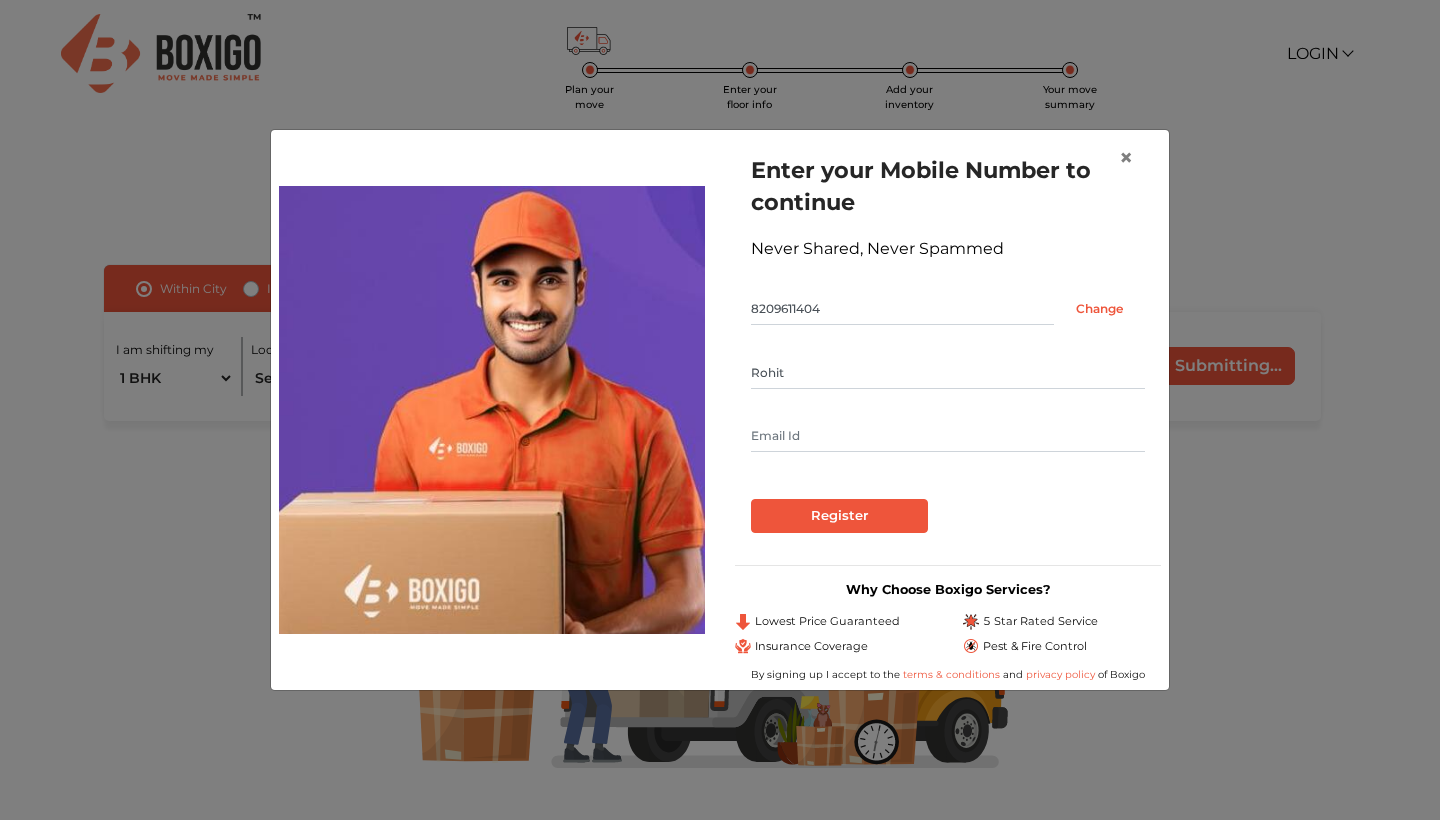 type on "Rohit" 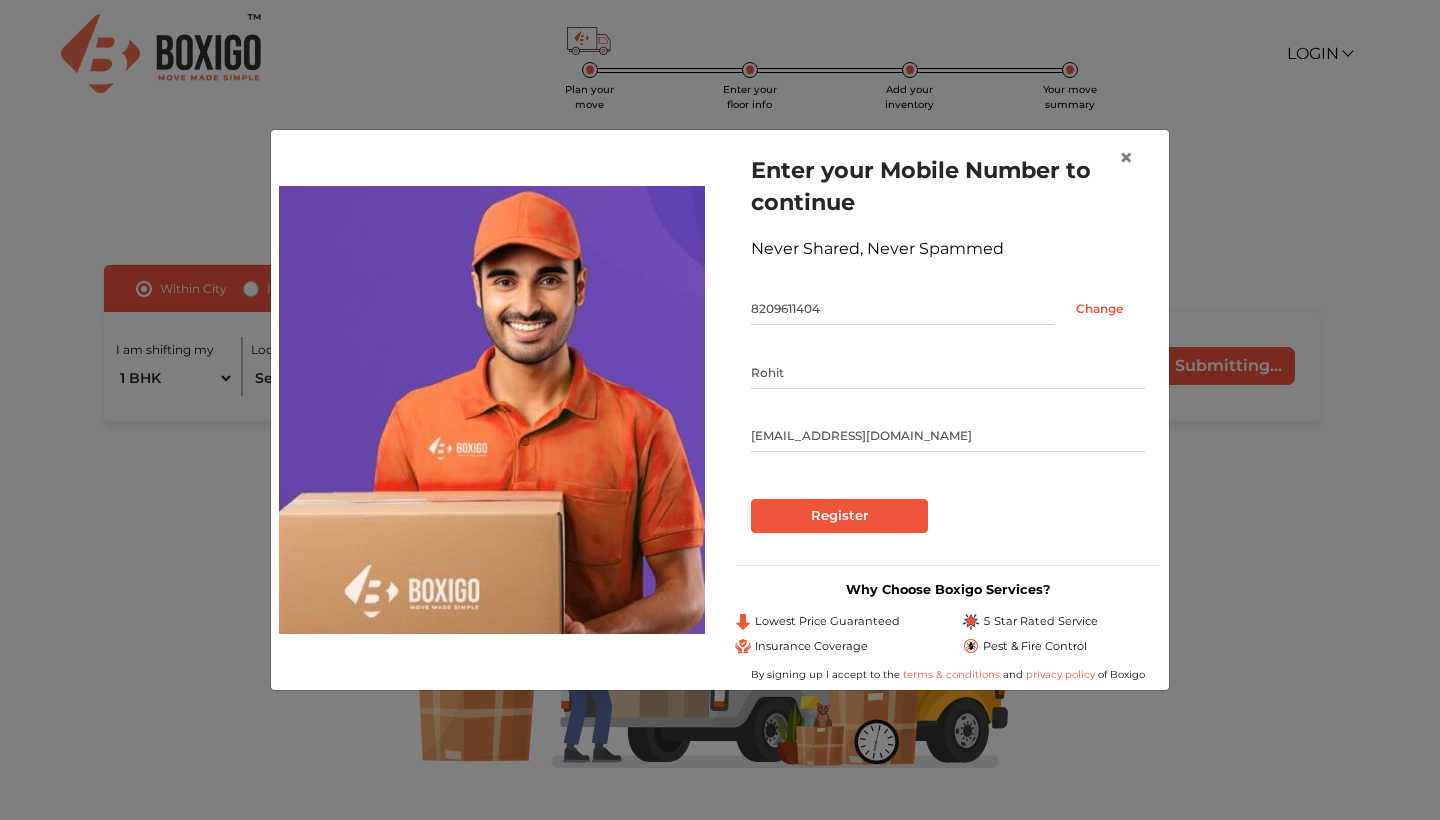type on "rohitsinghatwadia@gmail.com" 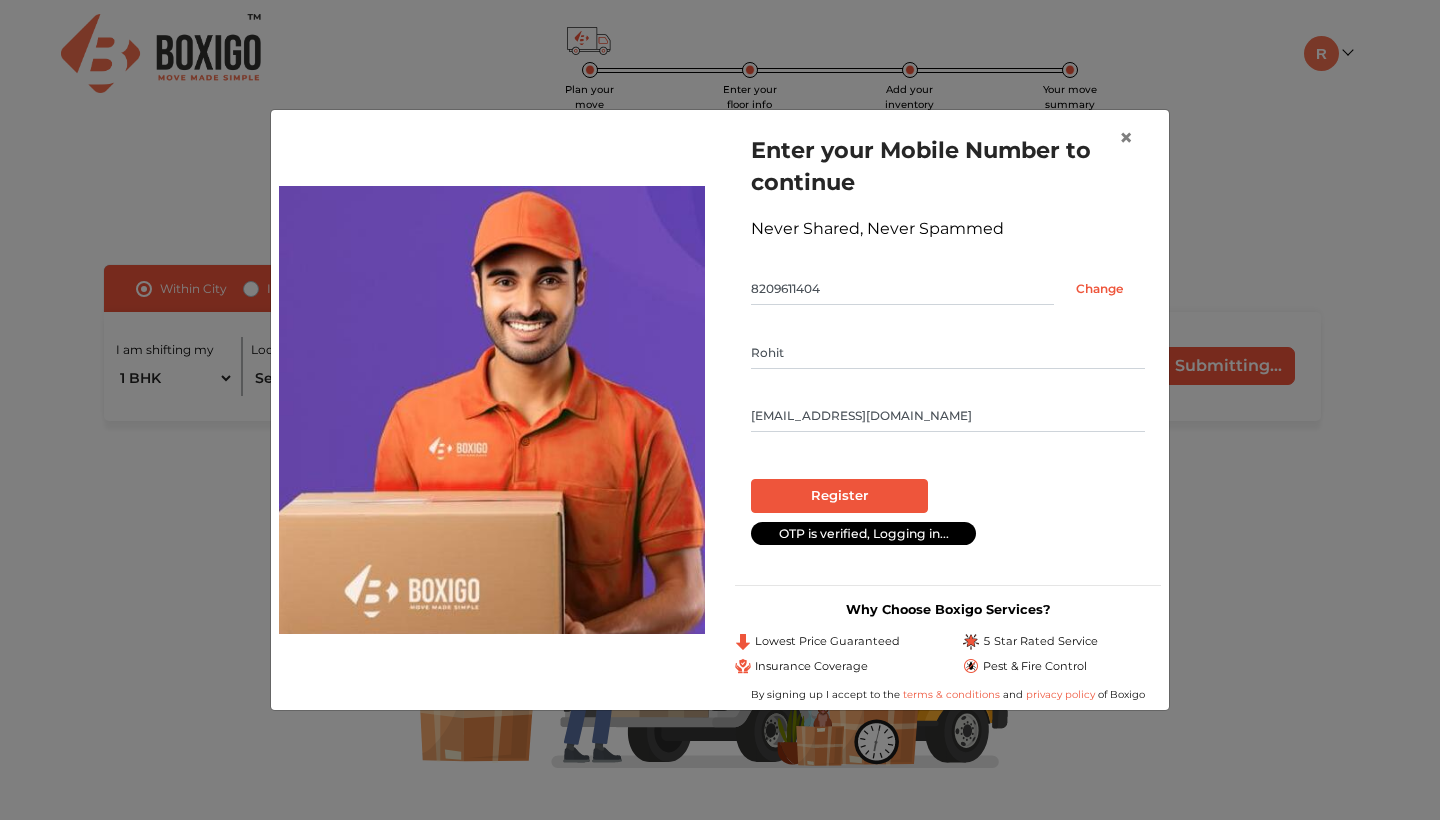radio on "false" 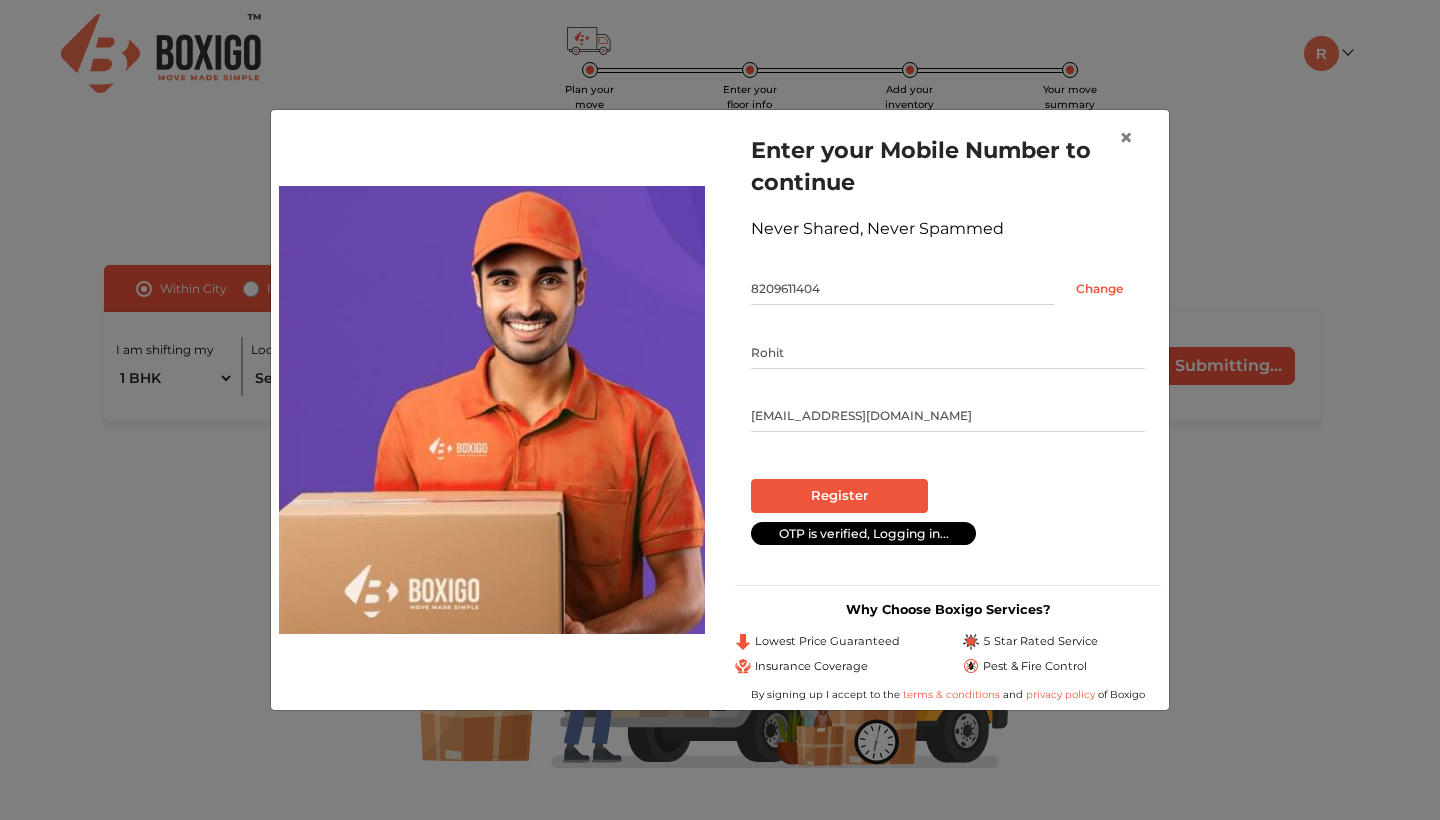 radio on "true" 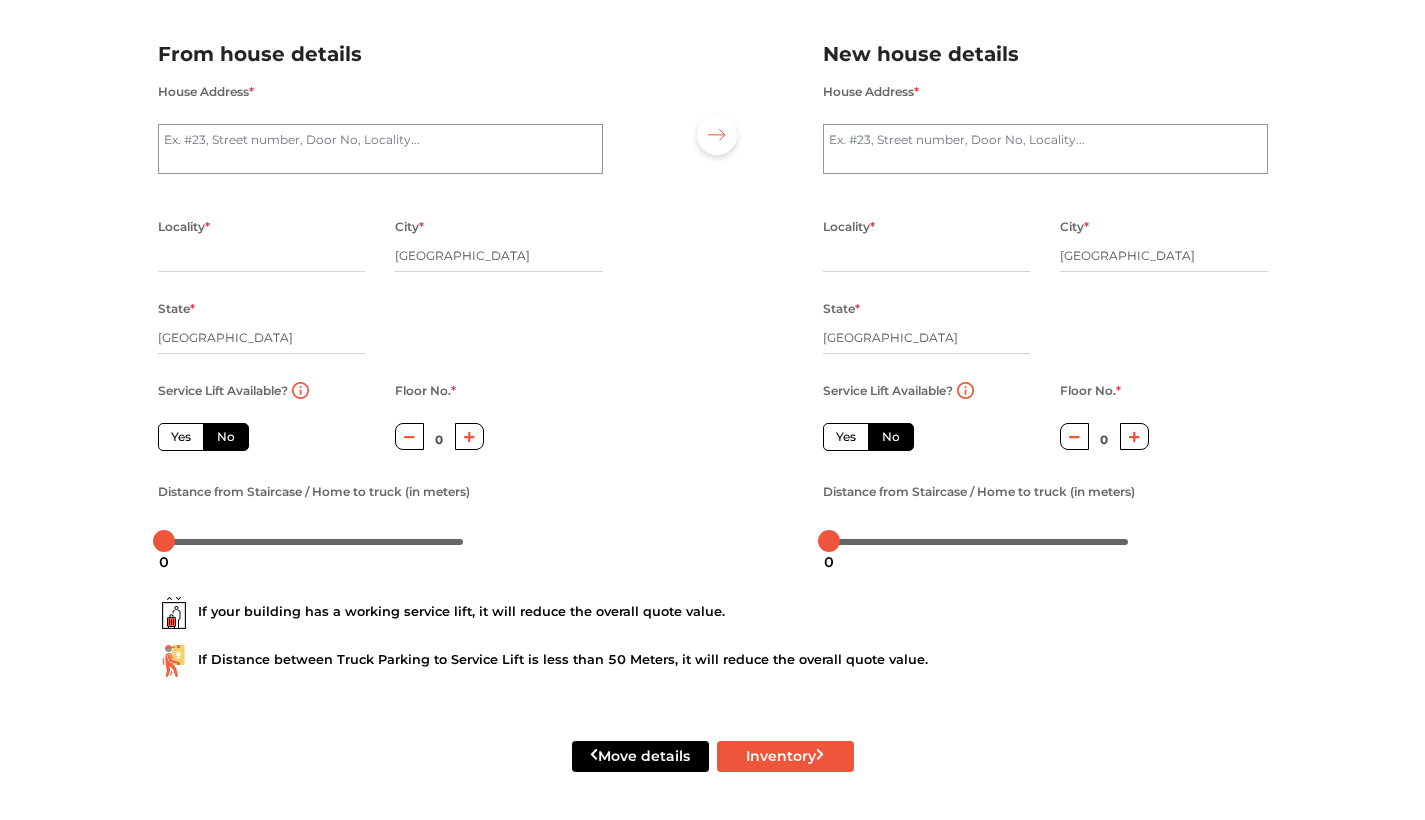 scroll, scrollTop: 126, scrollLeft: 0, axis: vertical 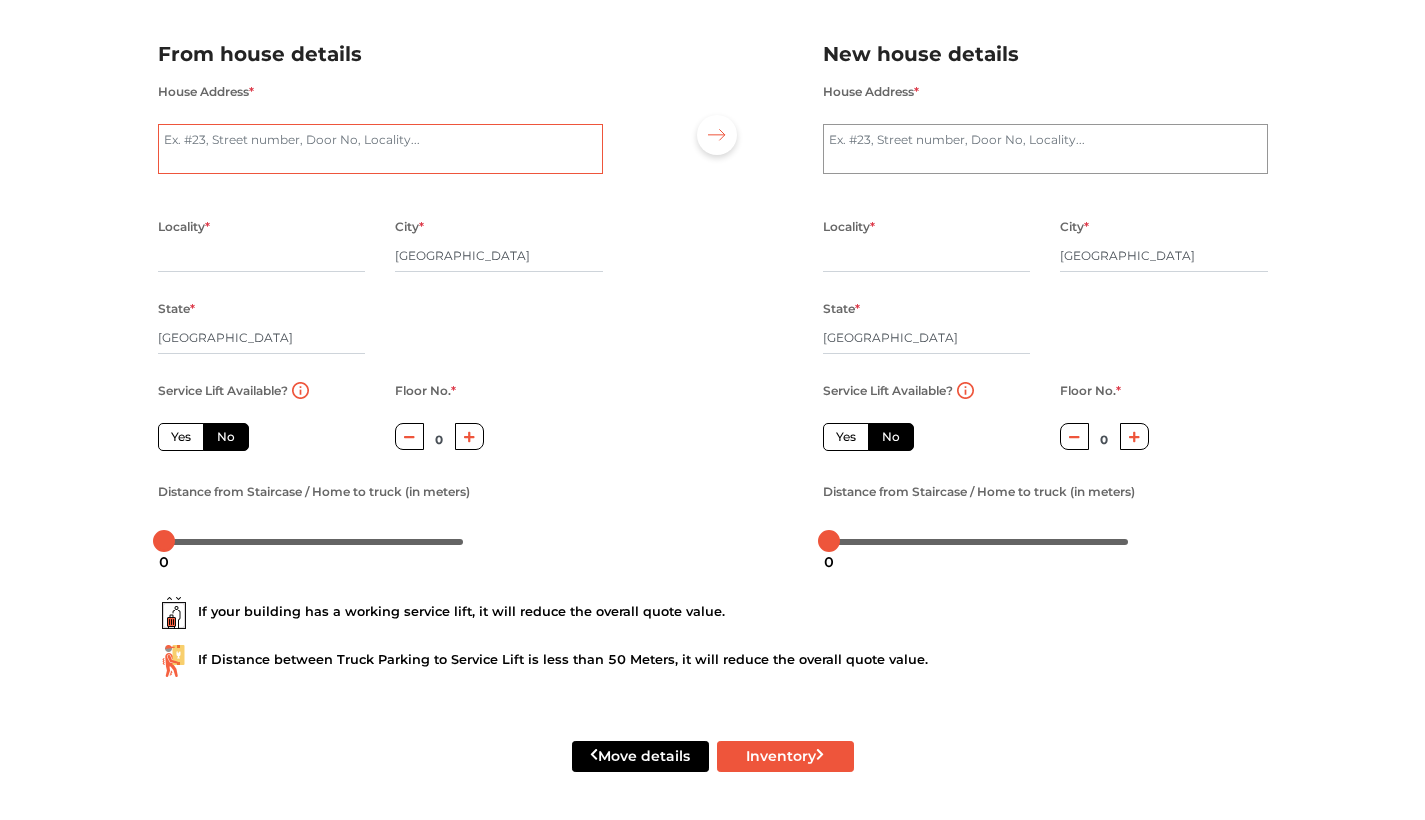 radio on "true" 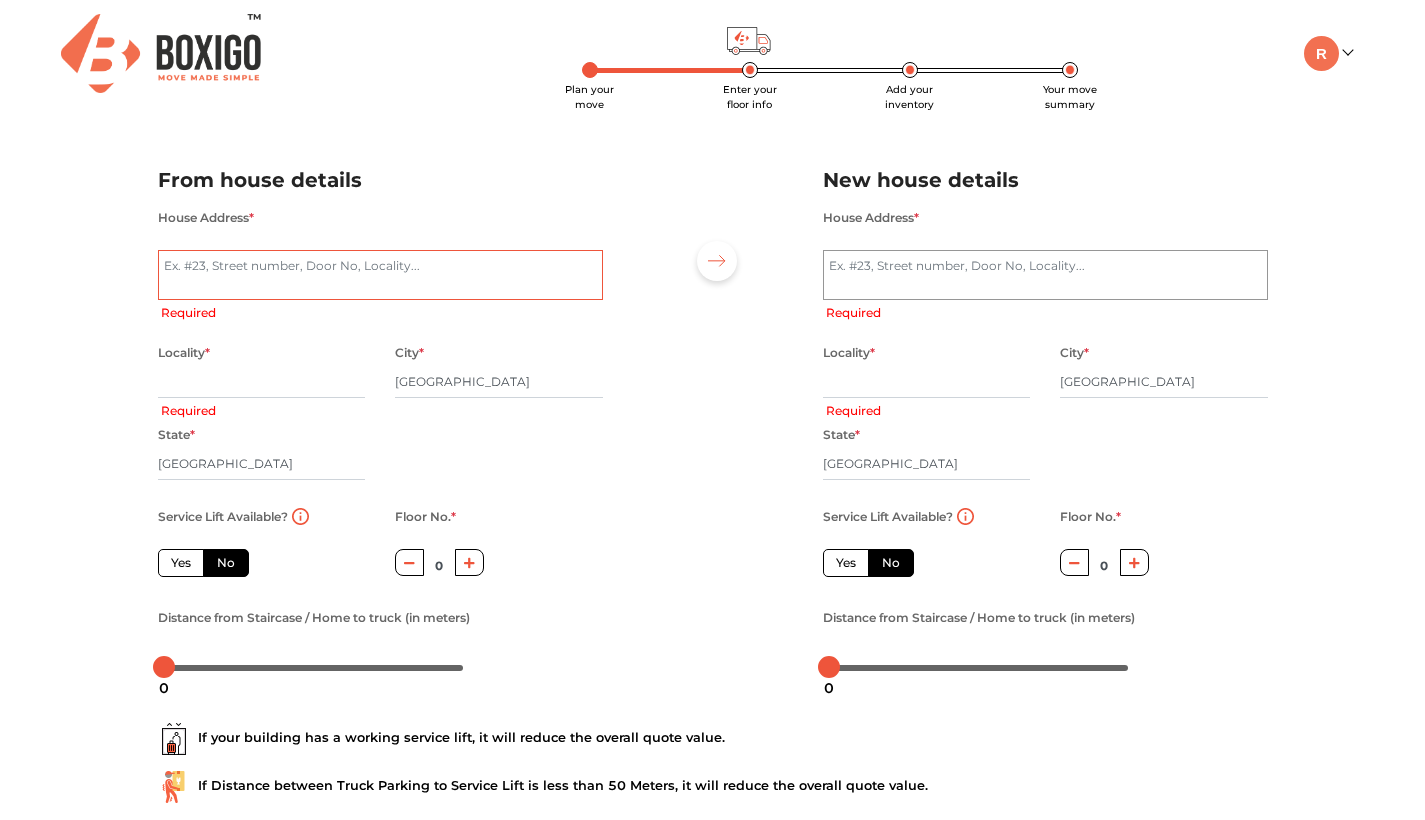scroll, scrollTop: 0, scrollLeft: 0, axis: both 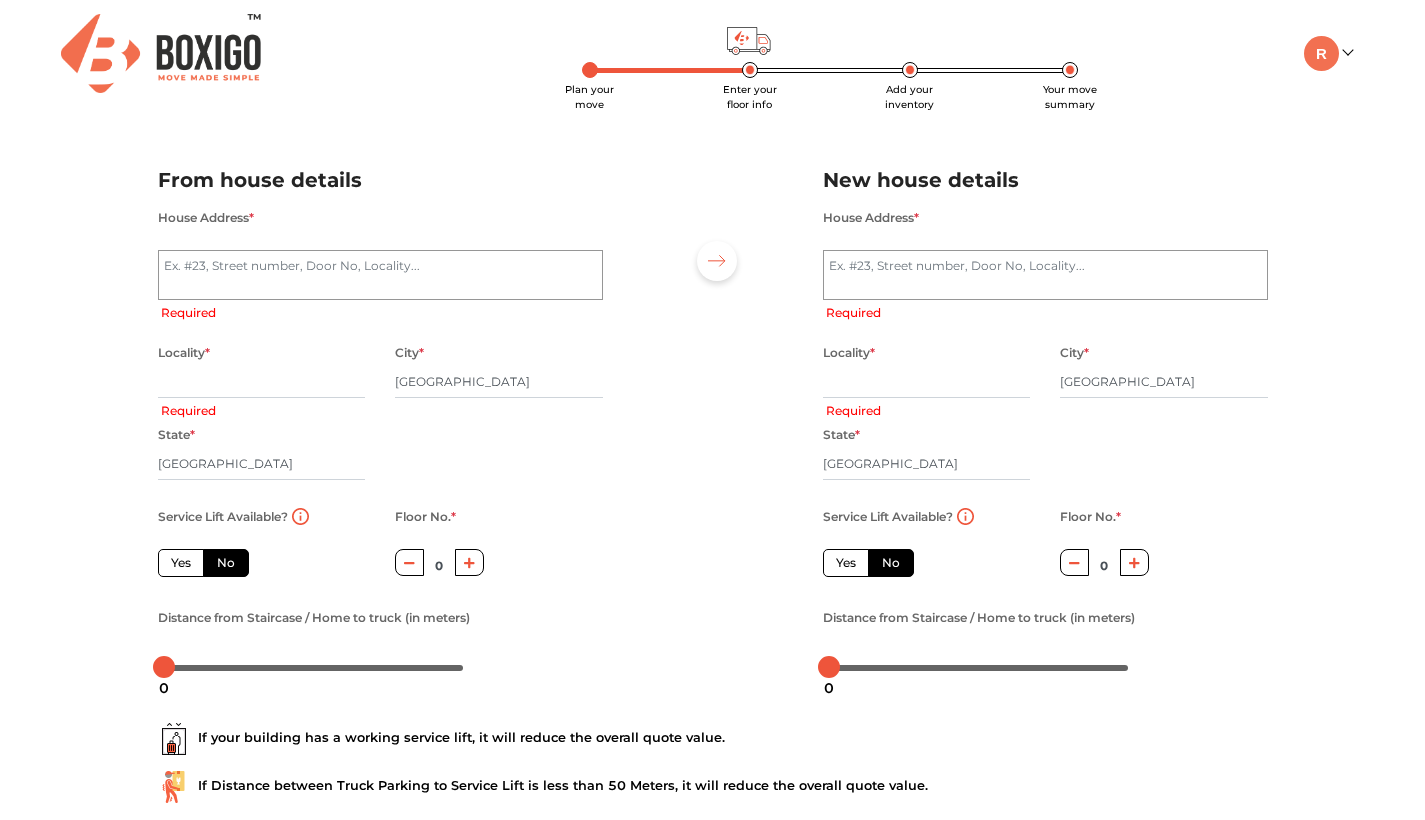 click on "Yes" at bounding box center (181, 563) 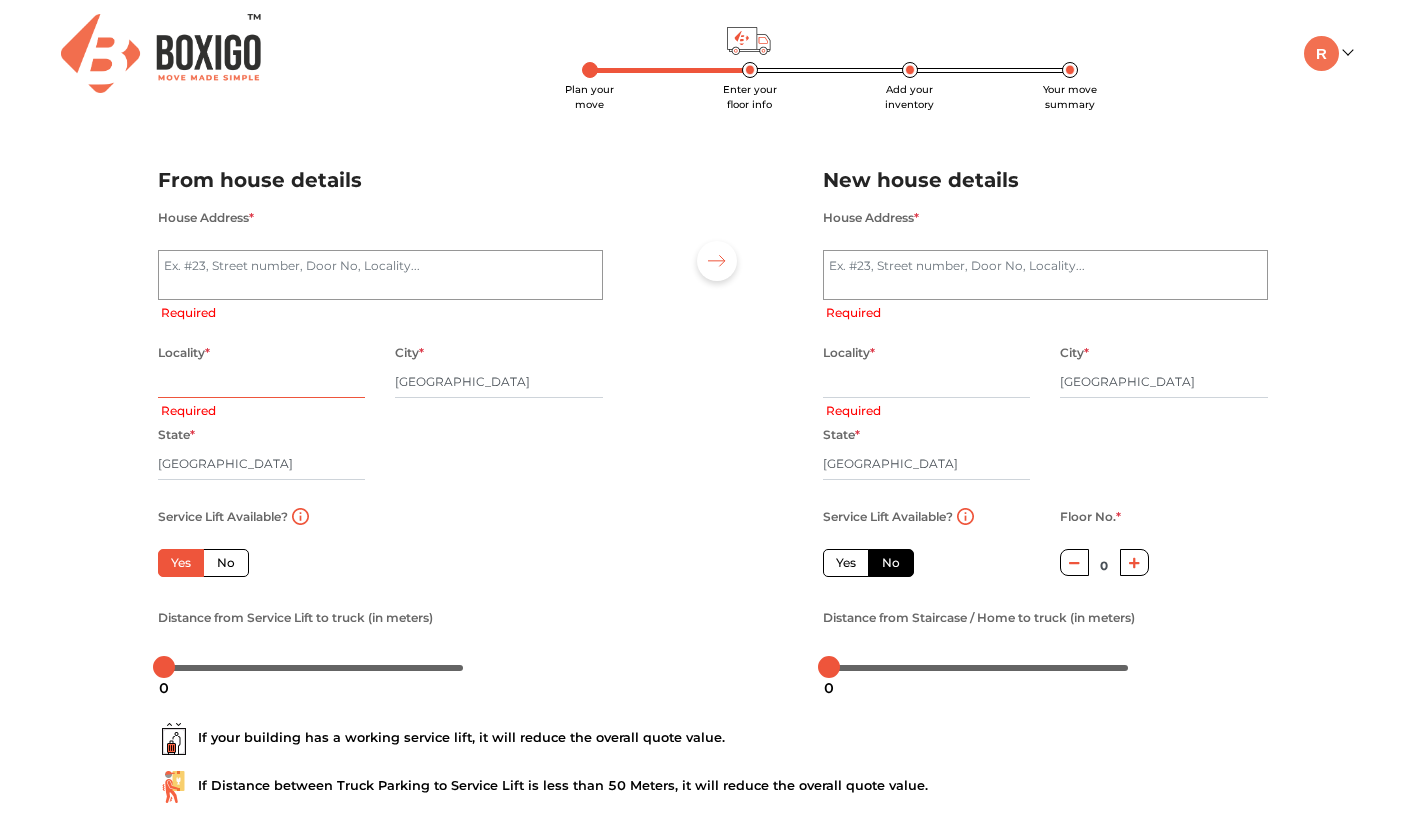 click at bounding box center (262, 382) 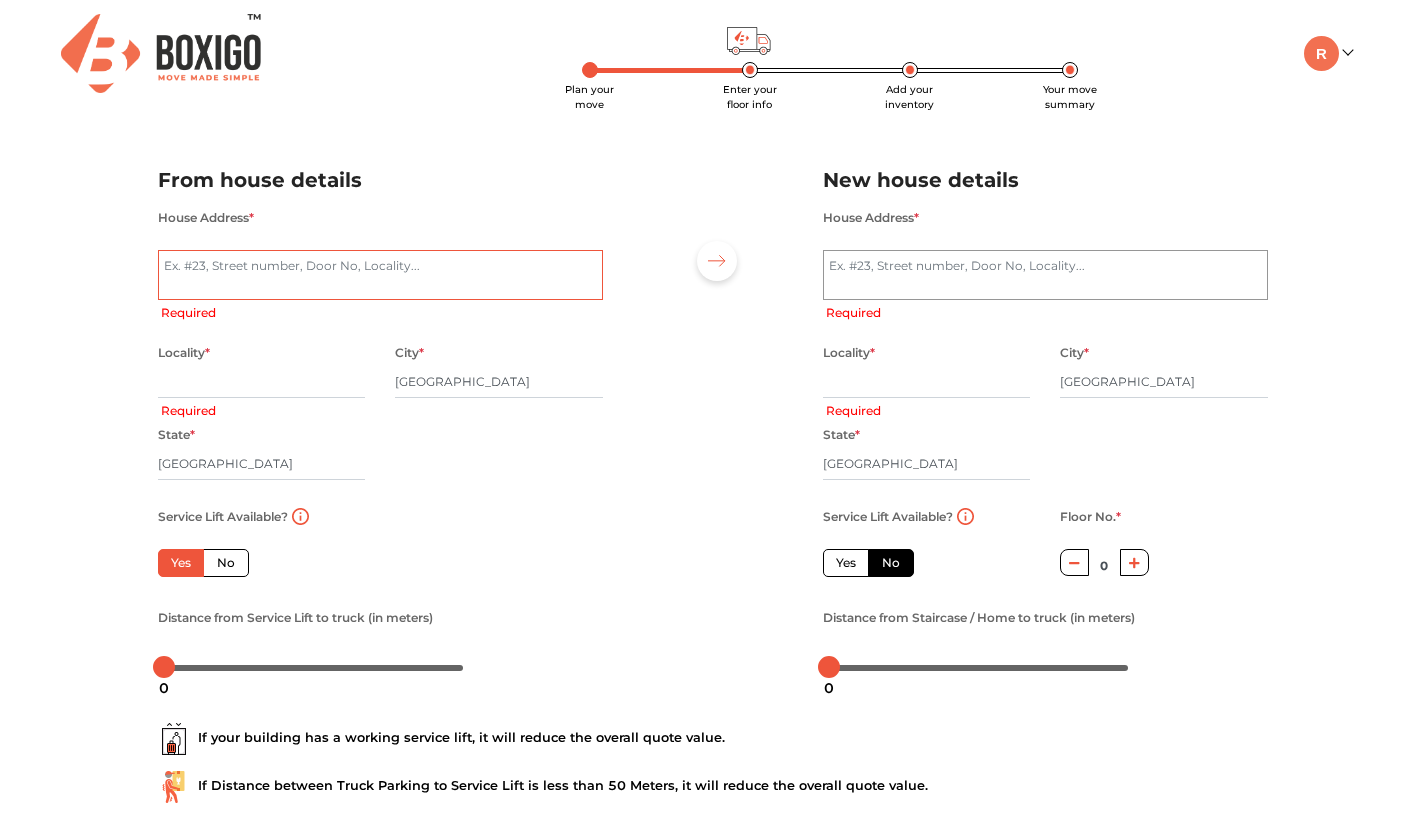 click on "House Address  *" at bounding box center [380, 275] 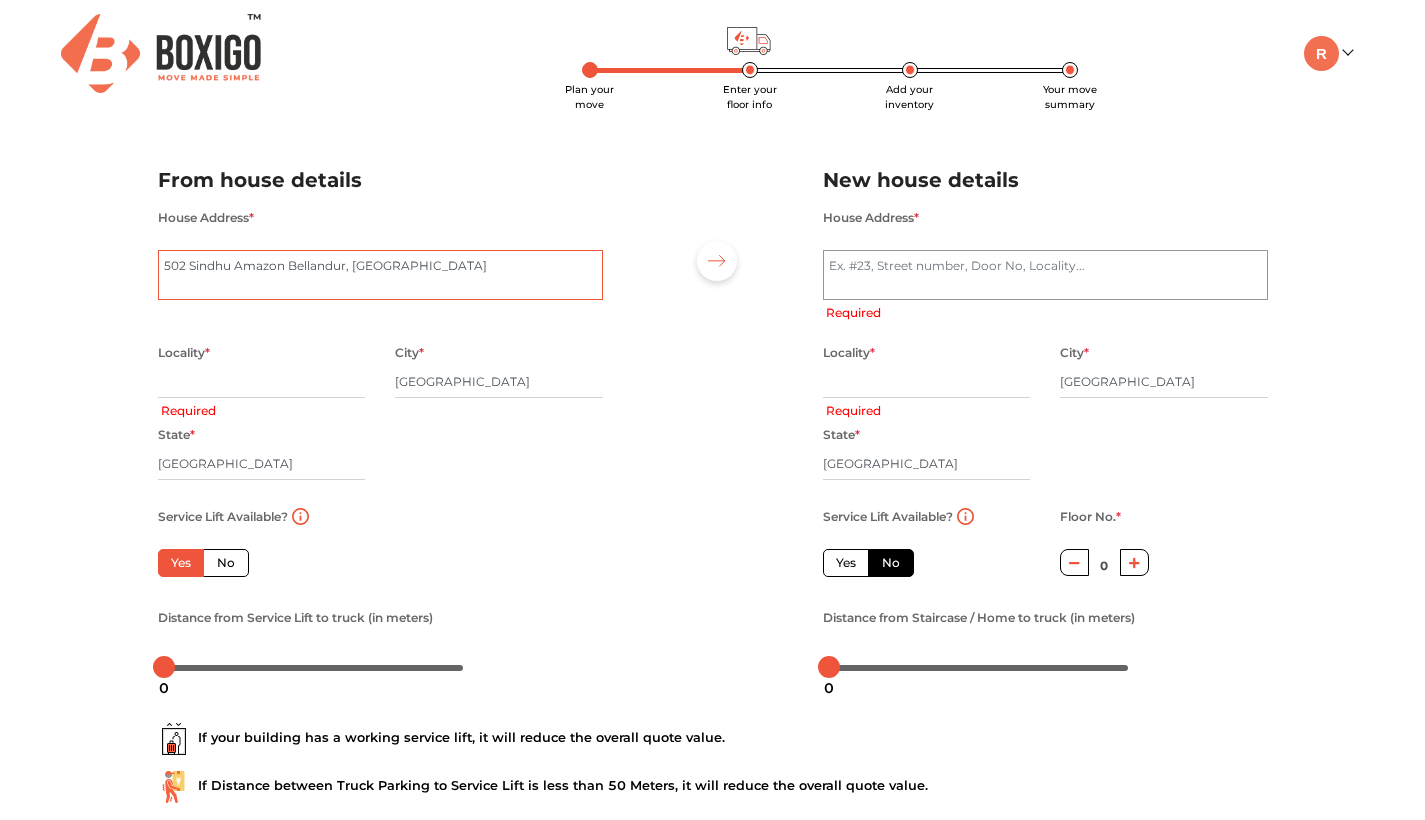 type on "502 Sindhu Amazon Bellandur, Bengaluru" 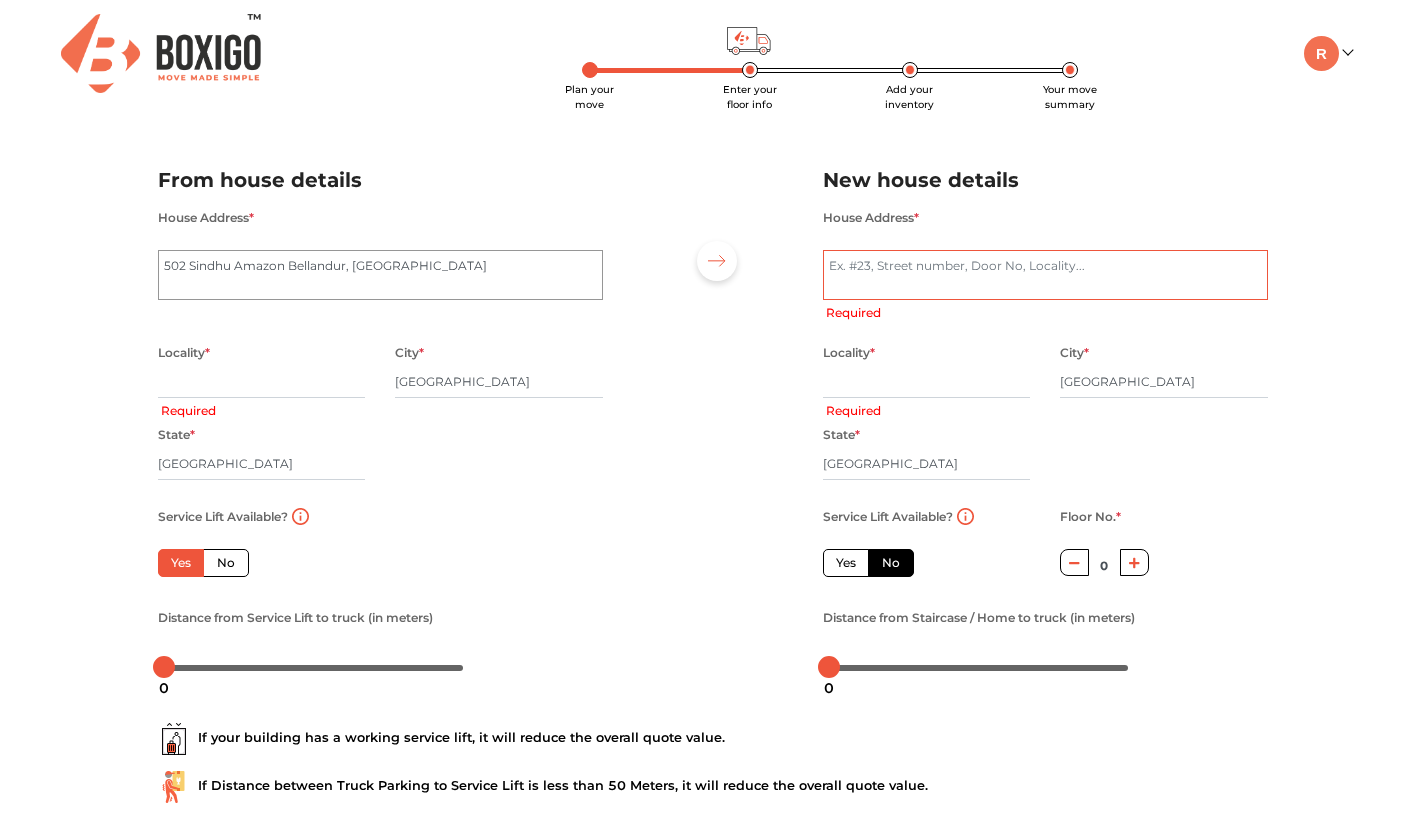 click on "House Address  *" at bounding box center (1045, 275) 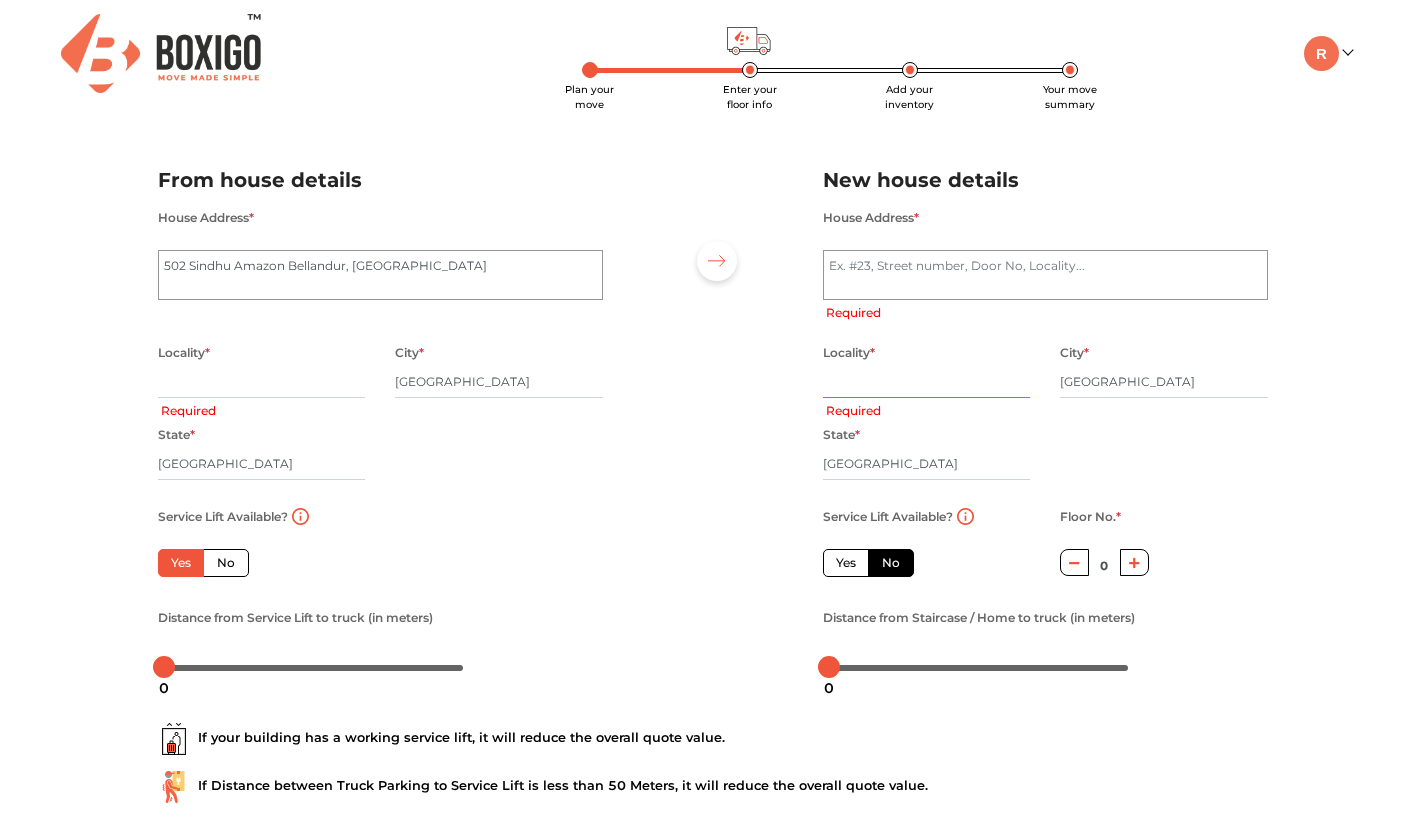 click at bounding box center (927, 382) 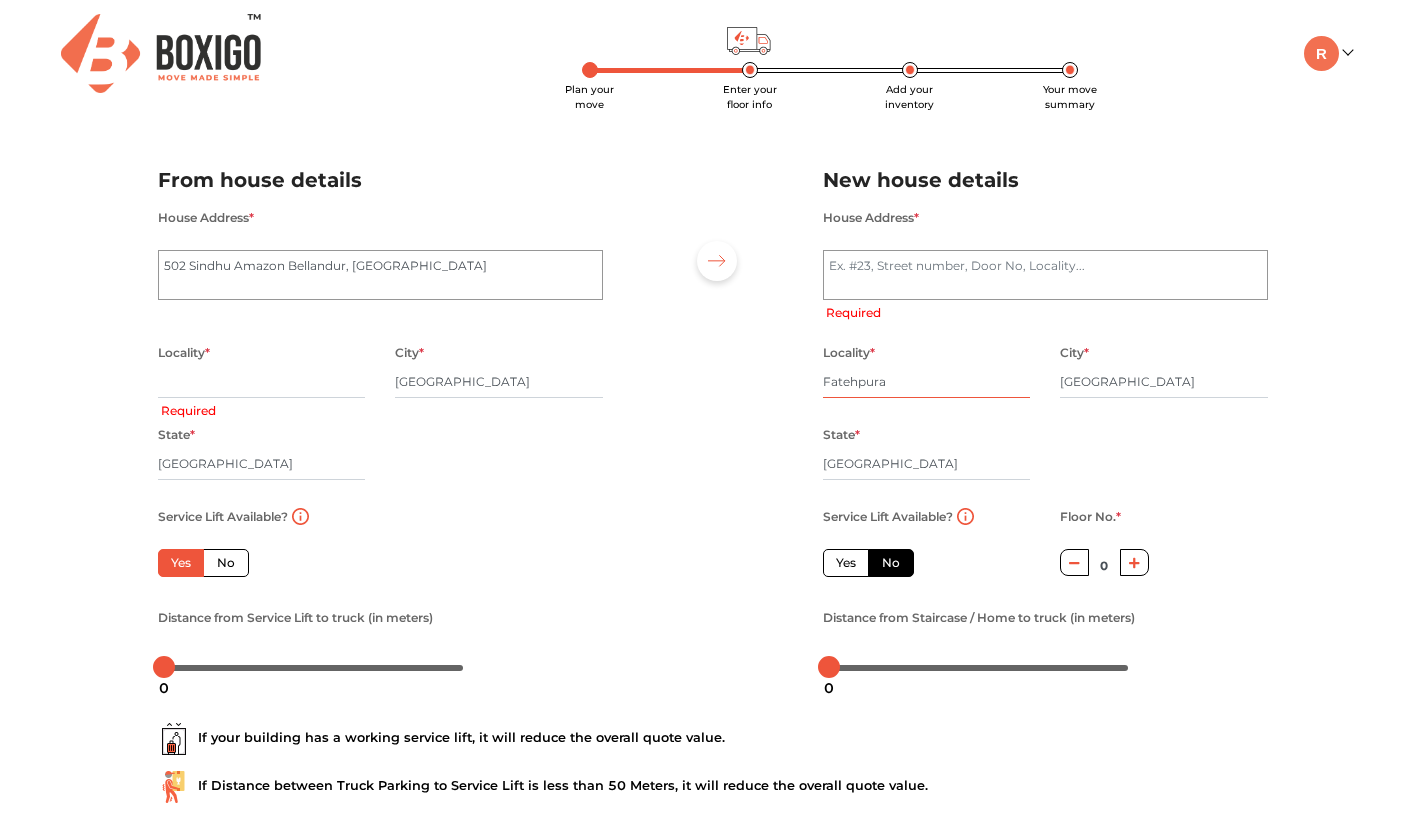 type on "Fatehpura" 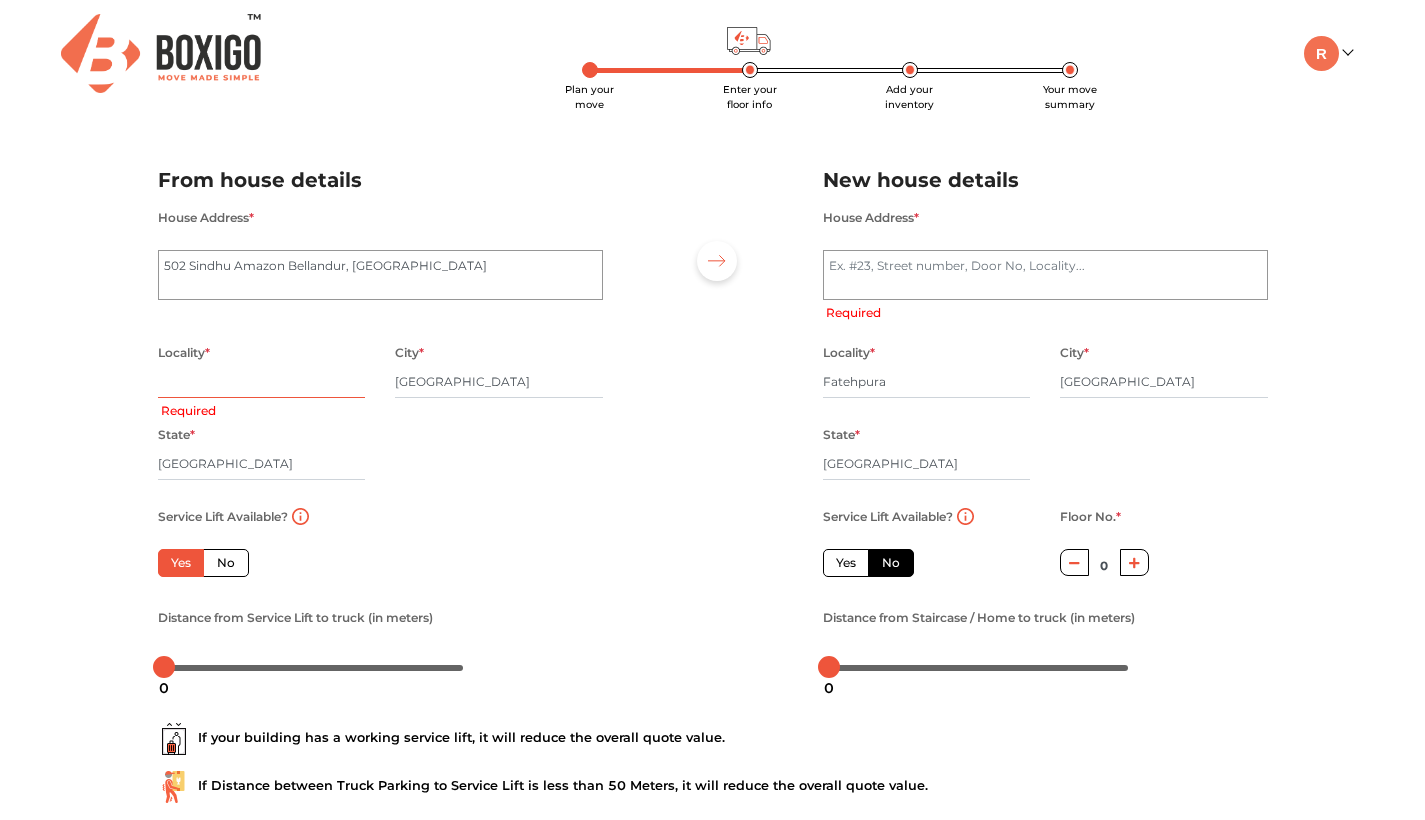 click at bounding box center (262, 382) 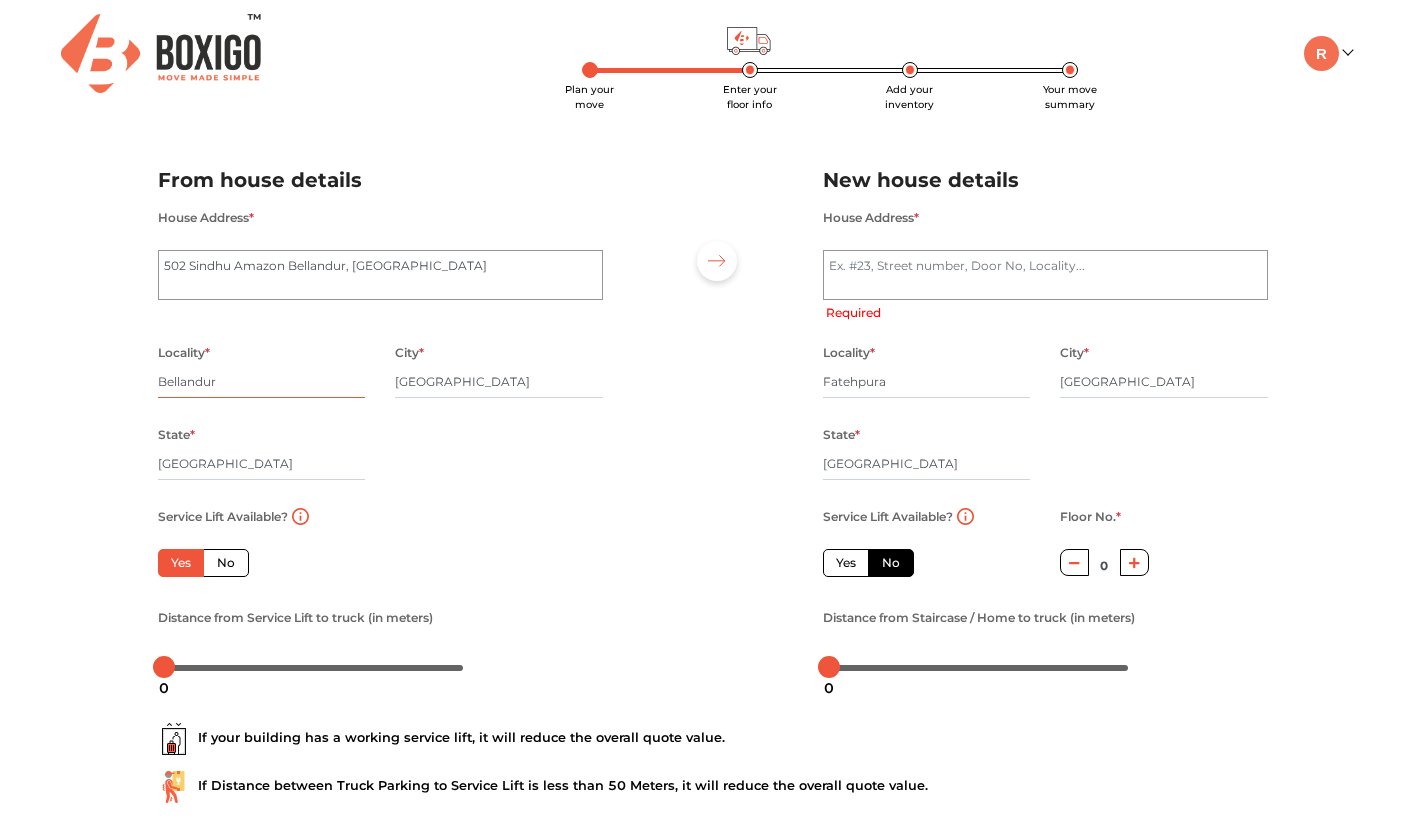 type on "Bellandur" 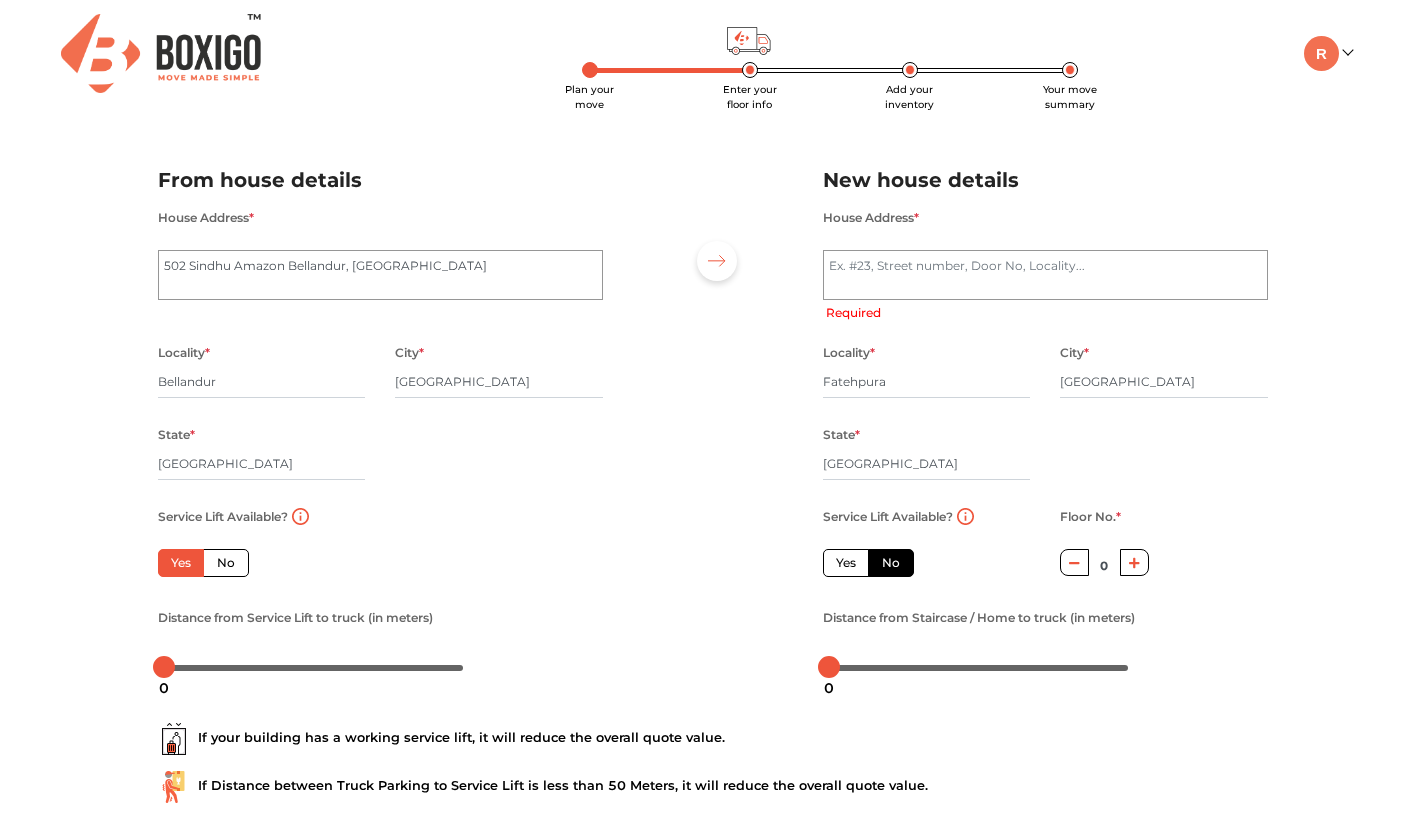 click on "Plan your   move Enter your   floor info Add your   inventory Your move   summary My Moves My Profile Make Estimate LOGOUT Plan your   move Enter your   floor info Add your   inventory Your move   summary  From house details  House Address  *   502 Sindhu Amazon Bellandur, Bengaluru Locality  * Bellandur City  * Bengaluru State  * Karnataka Pincode  * Service Lift Available?  Yes No   Floor No.  * 0 Distance from Service Lift to truck   (in meters)  New house details  House Address  *  Required  Locality  * Fatehpura City  * Udaipur State  * Rajasthan Pincode  * Service Lift Available?  Yes No   Floor No.  * 0 Distance from Staircase / Home to truck   (in meters) If your building has a working service lift, it will reduce the overall quote value. If Distance between Truck Parking to Service Lift is less than 50 Meters, it will reduce the overall quote value.  Move details Inventory" at bounding box center [712, 473] 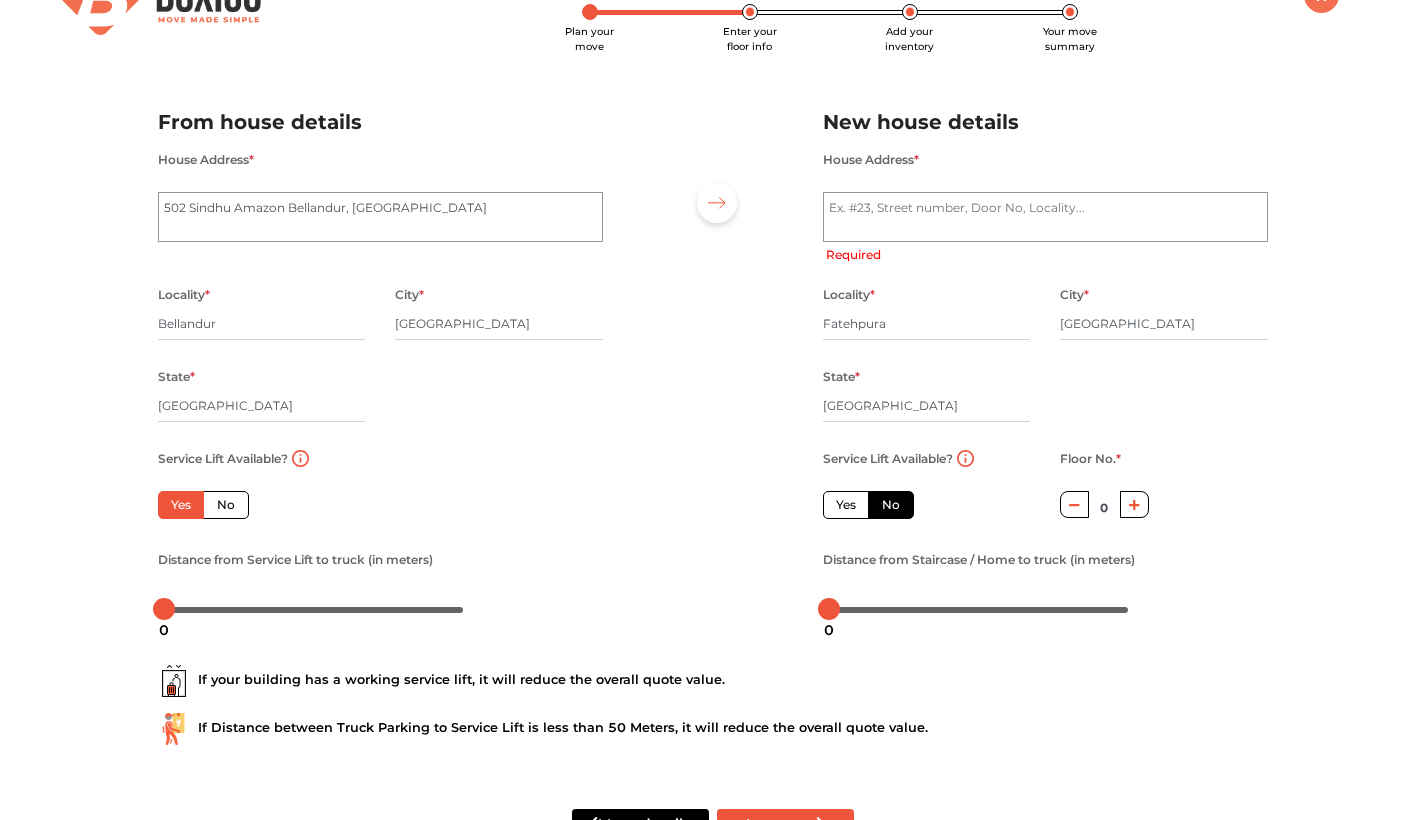scroll, scrollTop: 51, scrollLeft: 0, axis: vertical 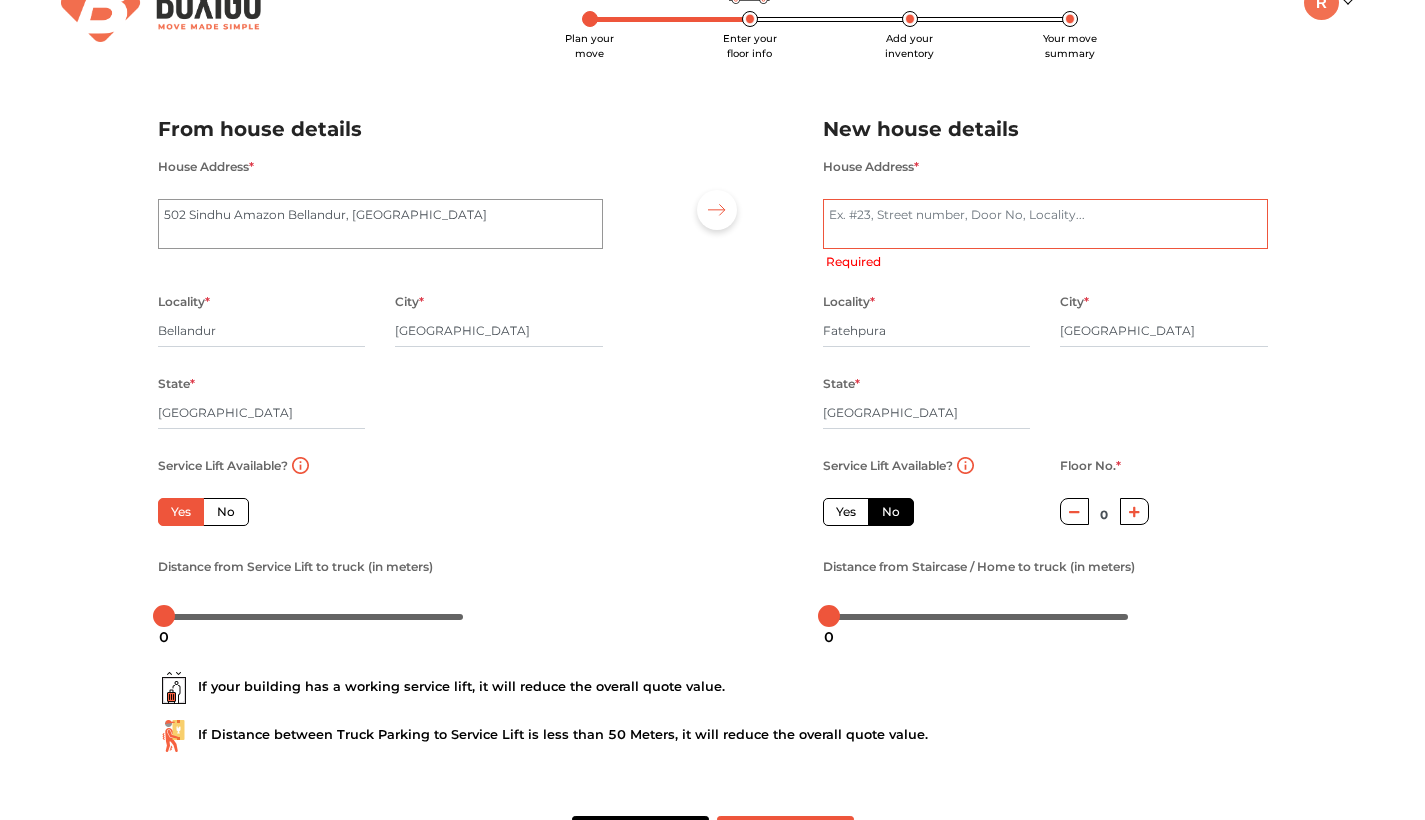 click on "House Address  *" at bounding box center (1045, 224) 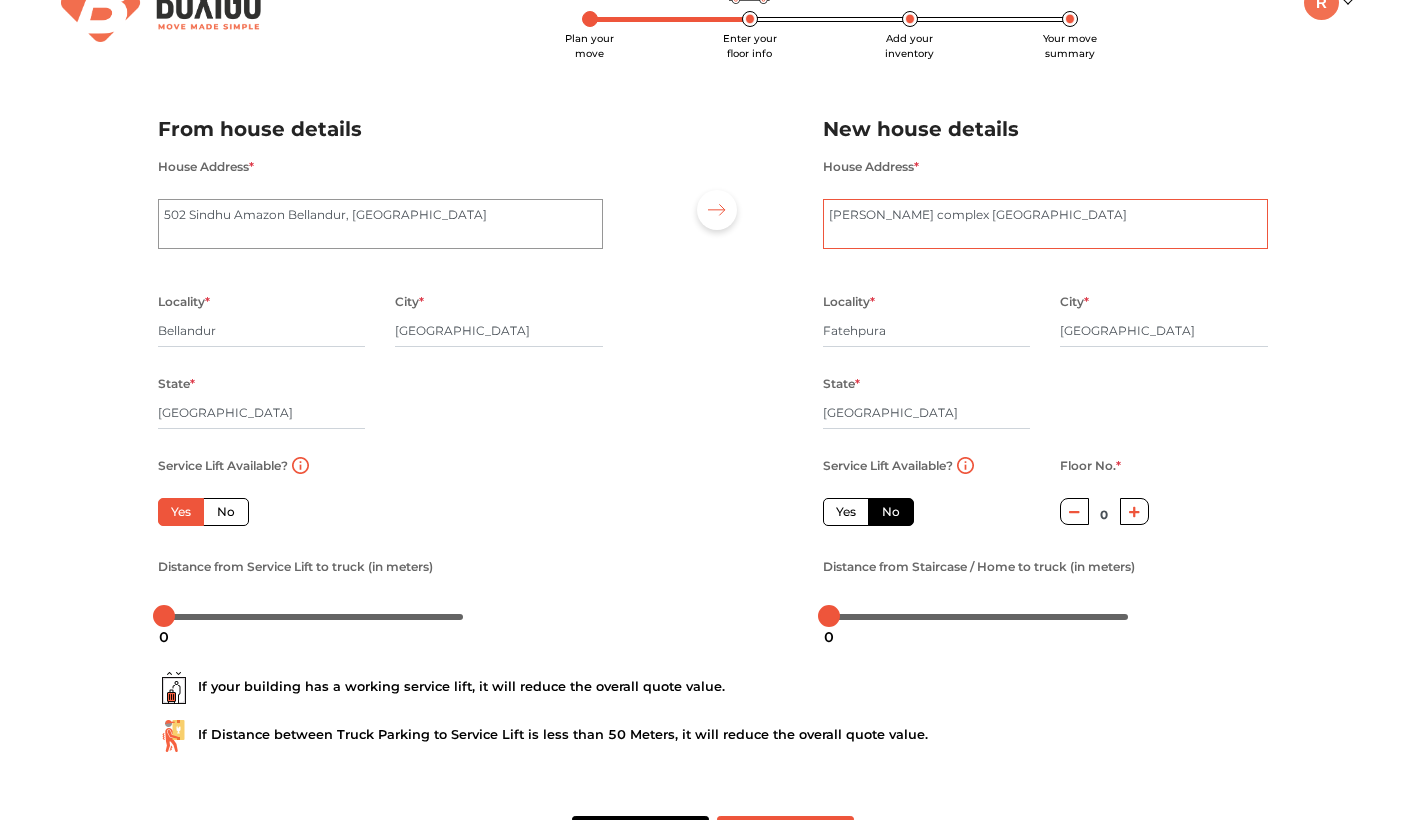 type on "Panchratna complex Fatehpura" 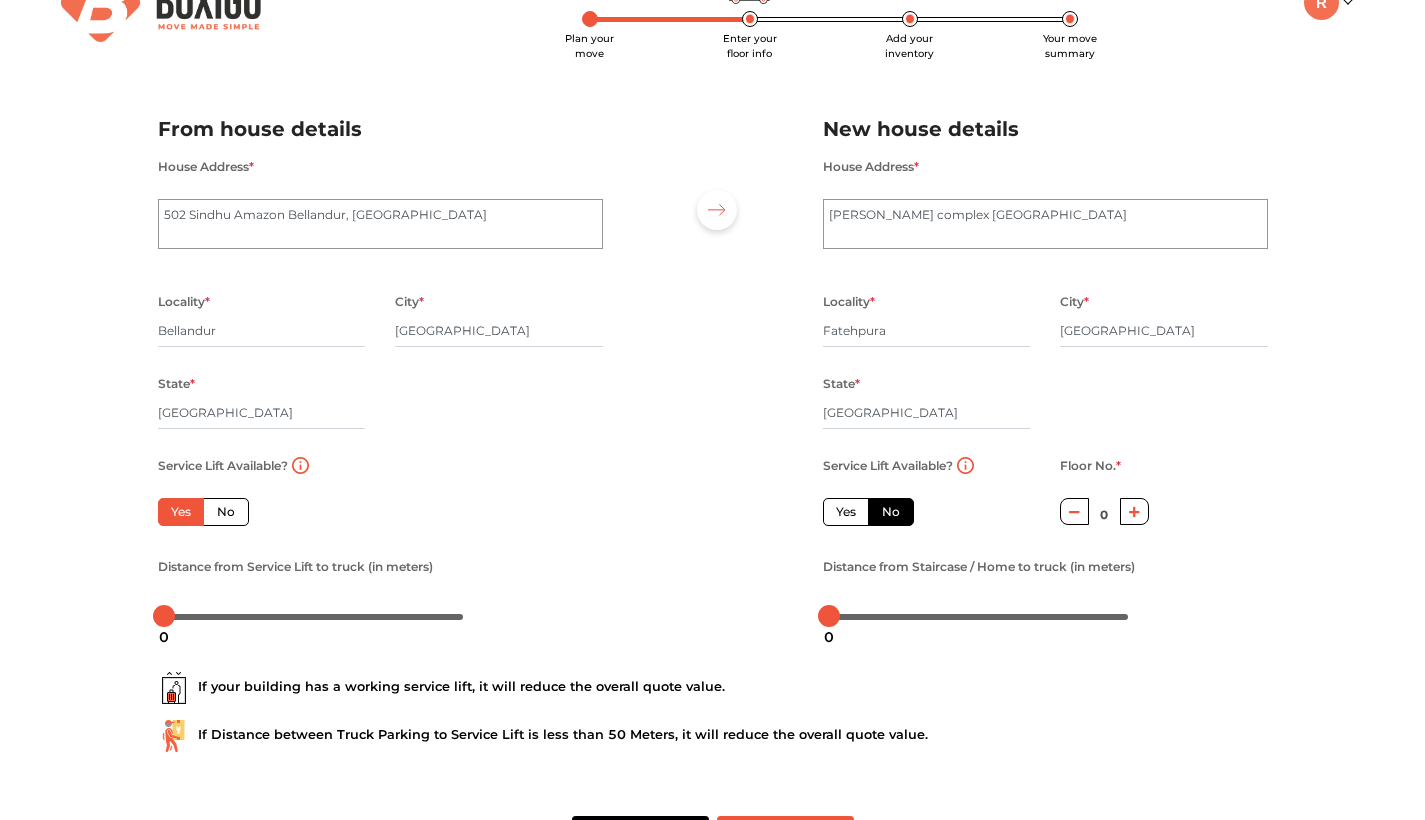 click on "Plan your   move Enter your   floor info Add your   inventory Your move   summary My Moves My Profile Make Estimate LOGOUT Plan your   move Enter your   floor info Add your   inventory Your move   summary  From house details  House Address  *   502 Sindhu Amazon Bellandur, Bengaluru Locality  * Bellandur City  * Bengaluru State  * Karnataka Pincode  * Service Lift Available?  Yes No   Floor No.  * 0 Distance from Service Lift to truck   (in meters)  New house details  House Address  * Panchratna complex Fatehpura Locality  * Fatehpura City  * Udaipur State  * Rajasthan Pincode  * Service Lift Available?  Yes No   Floor No.  * 0 Distance from Staircase / Home to truck   (in meters) If your building has a working service lift, it will reduce the overall quote value. If Distance between Truck Parking to Service Lift is less than 50 Meters, it will reduce the overall quote value.  Move details Inventory" at bounding box center [712, 422] 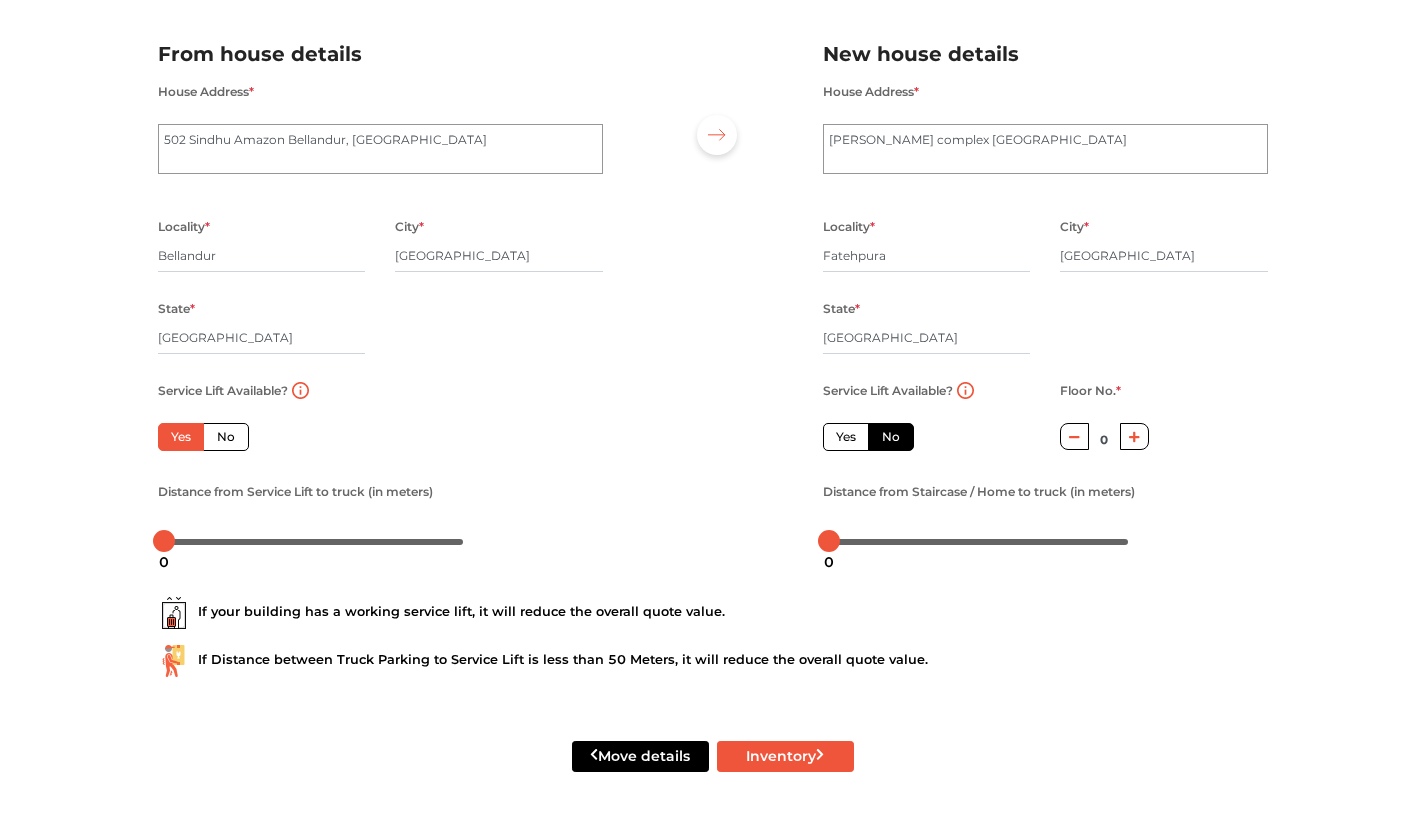 scroll, scrollTop: 126, scrollLeft: 0, axis: vertical 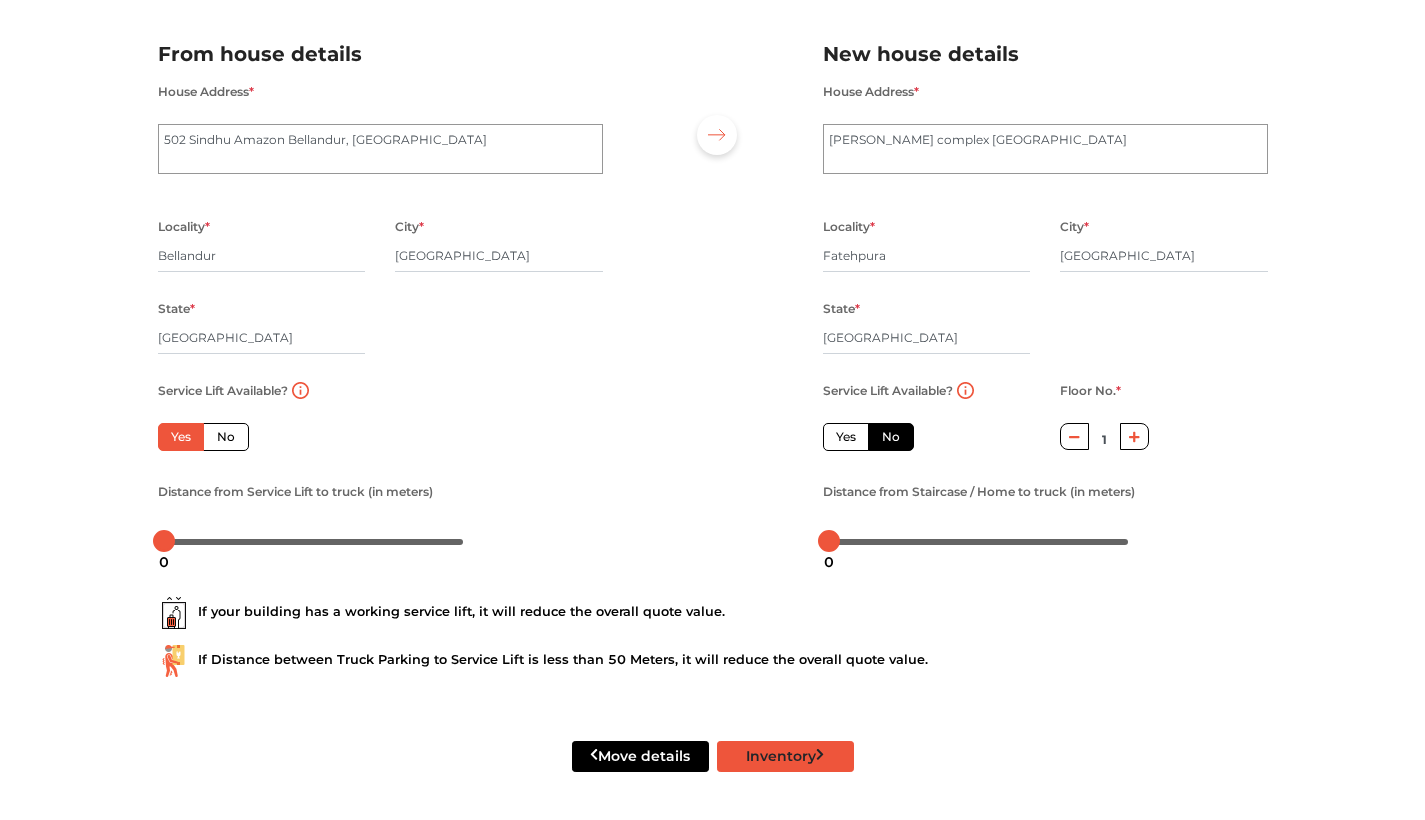 click on "Inventory" at bounding box center [785, 756] 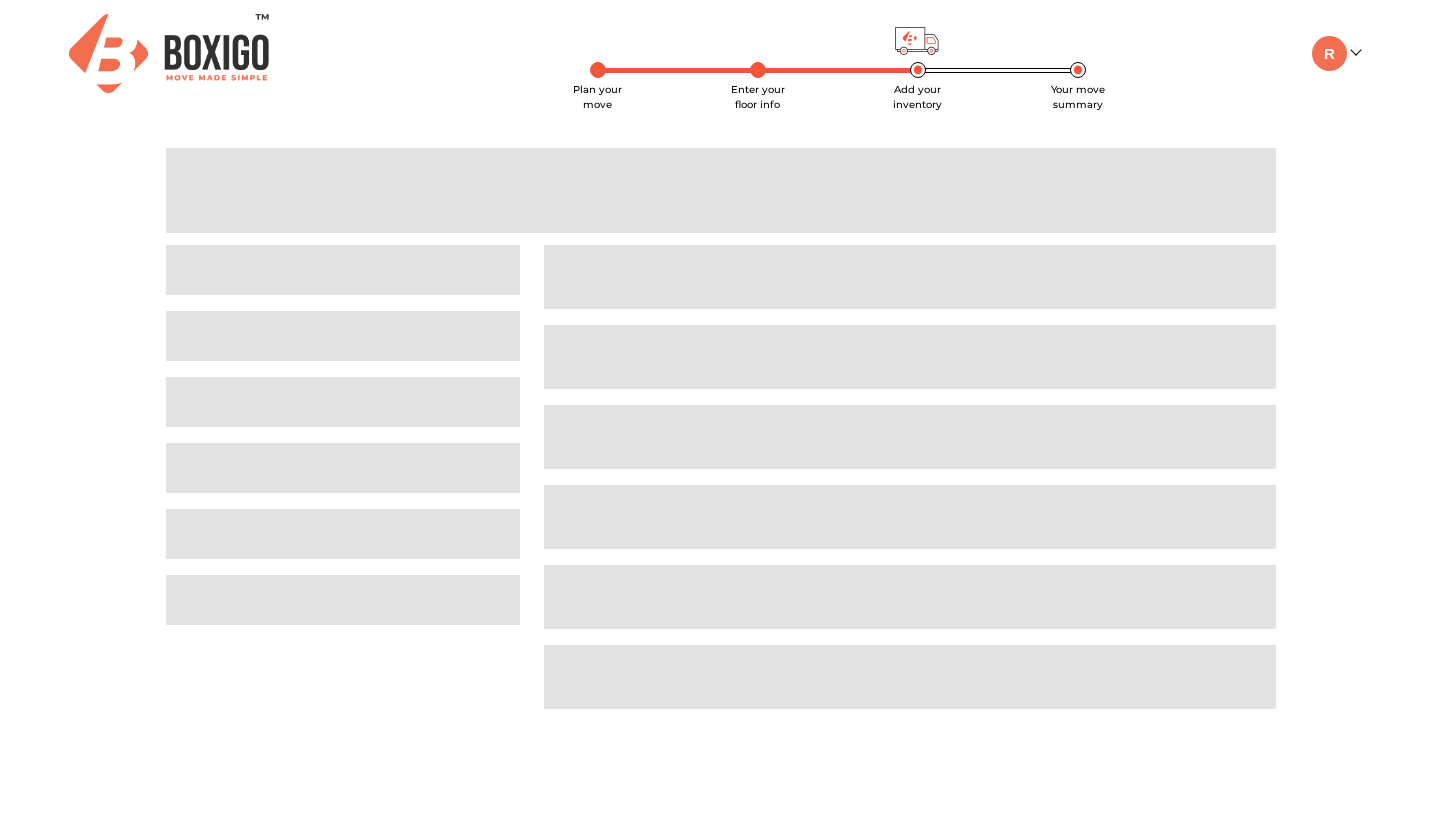 scroll, scrollTop: 0, scrollLeft: 0, axis: both 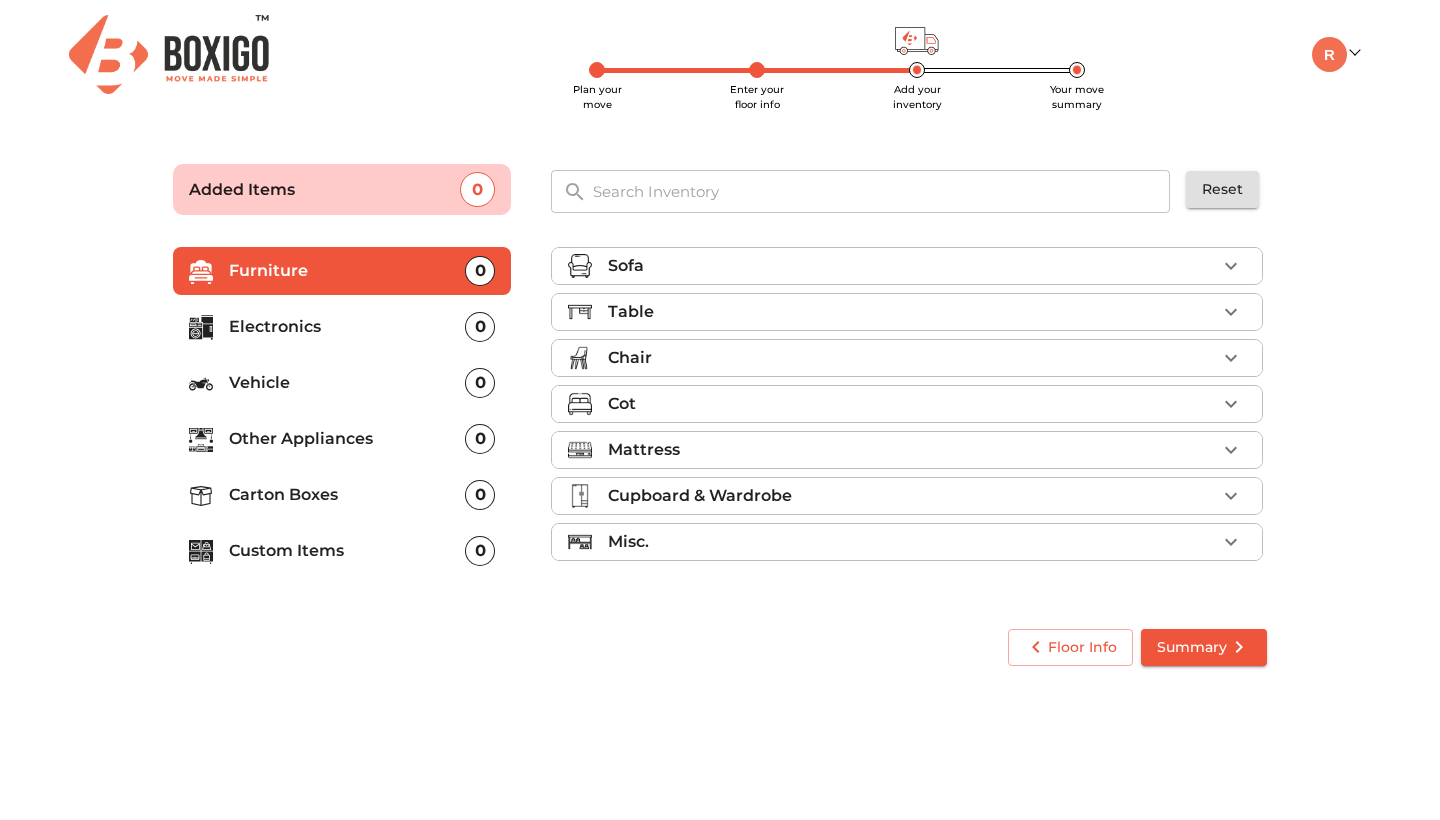 click on "Chair" at bounding box center (912, 358) 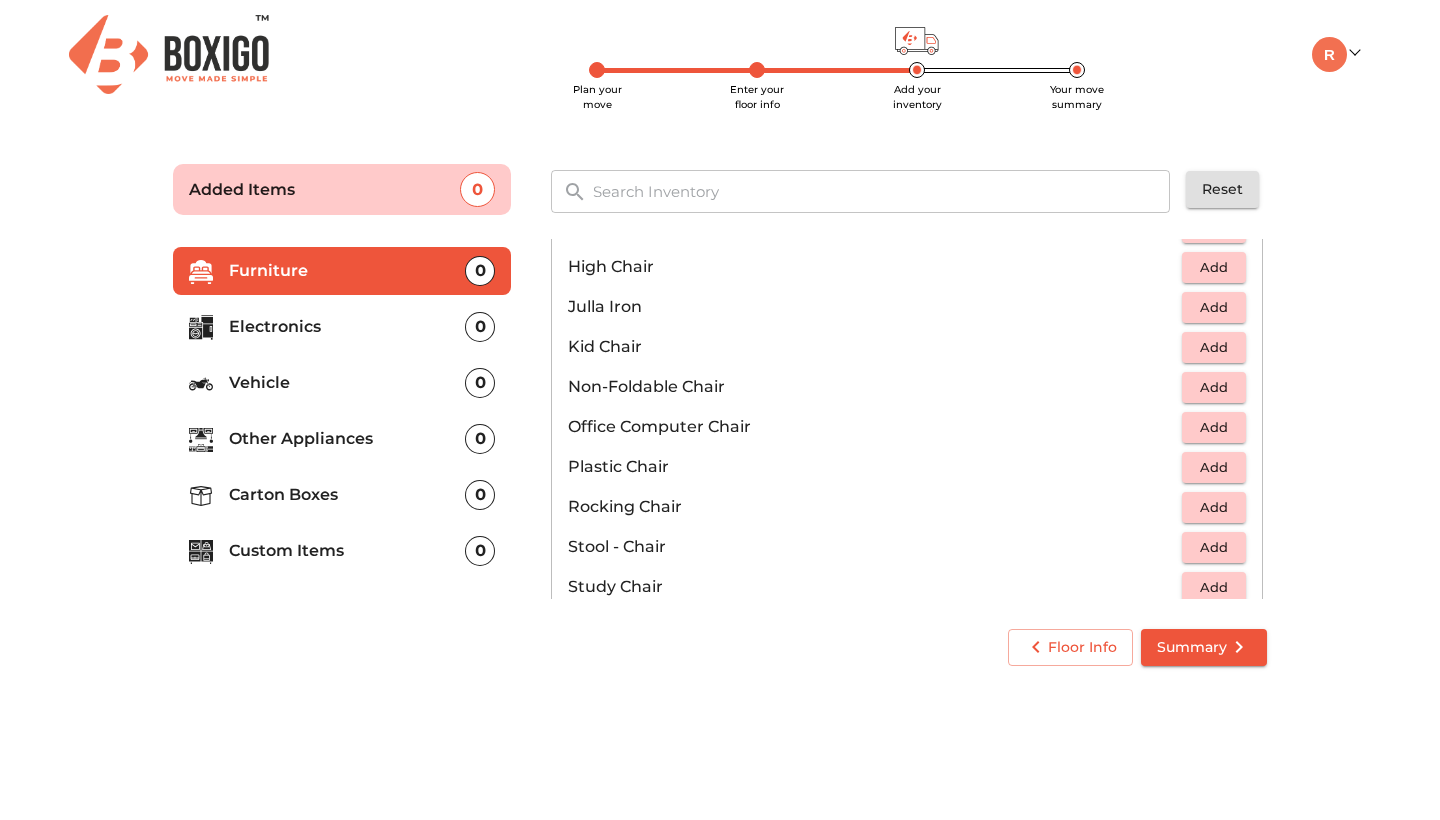 scroll, scrollTop: 549, scrollLeft: 0, axis: vertical 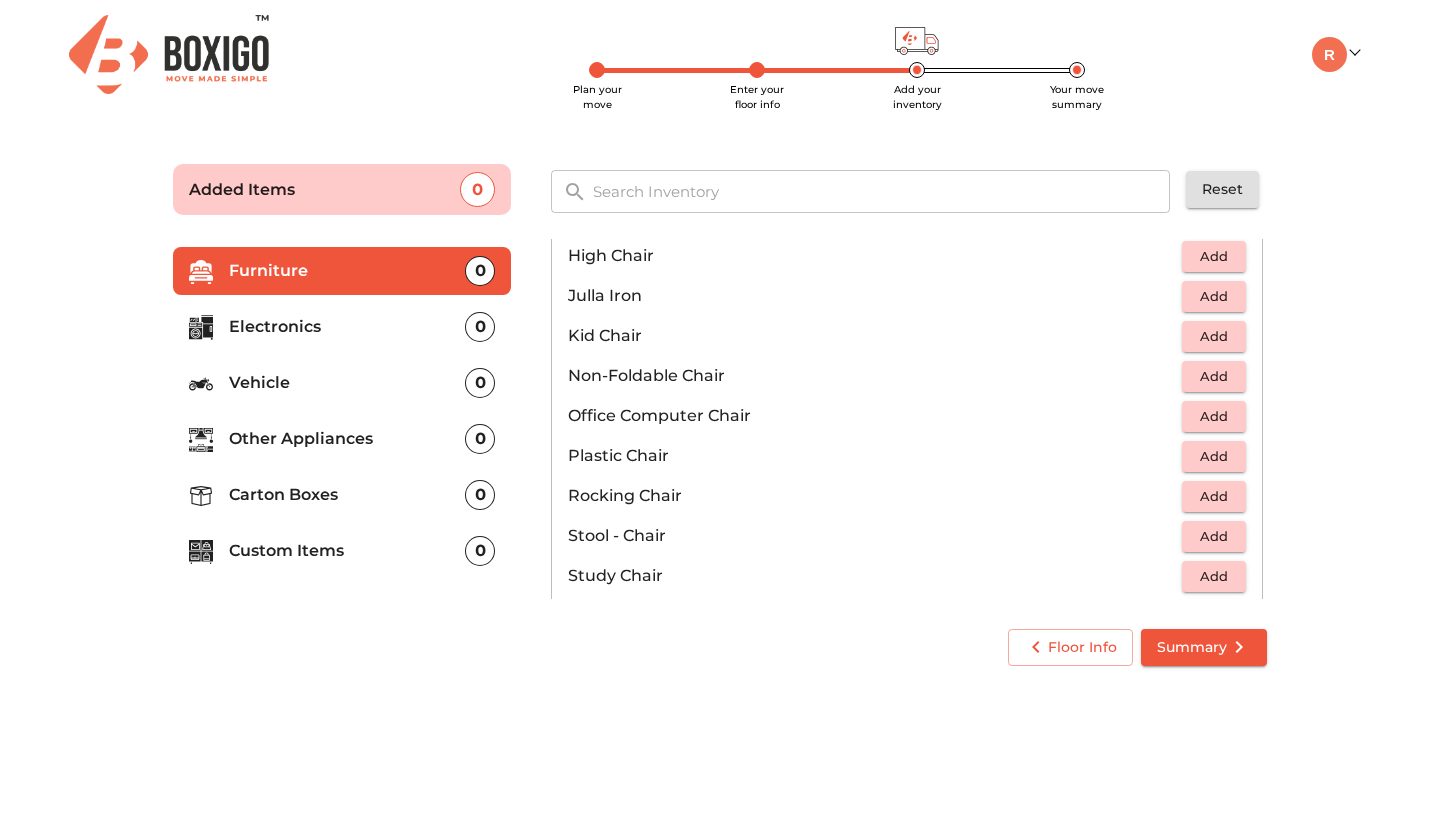 click on "Add" at bounding box center [1214, 416] 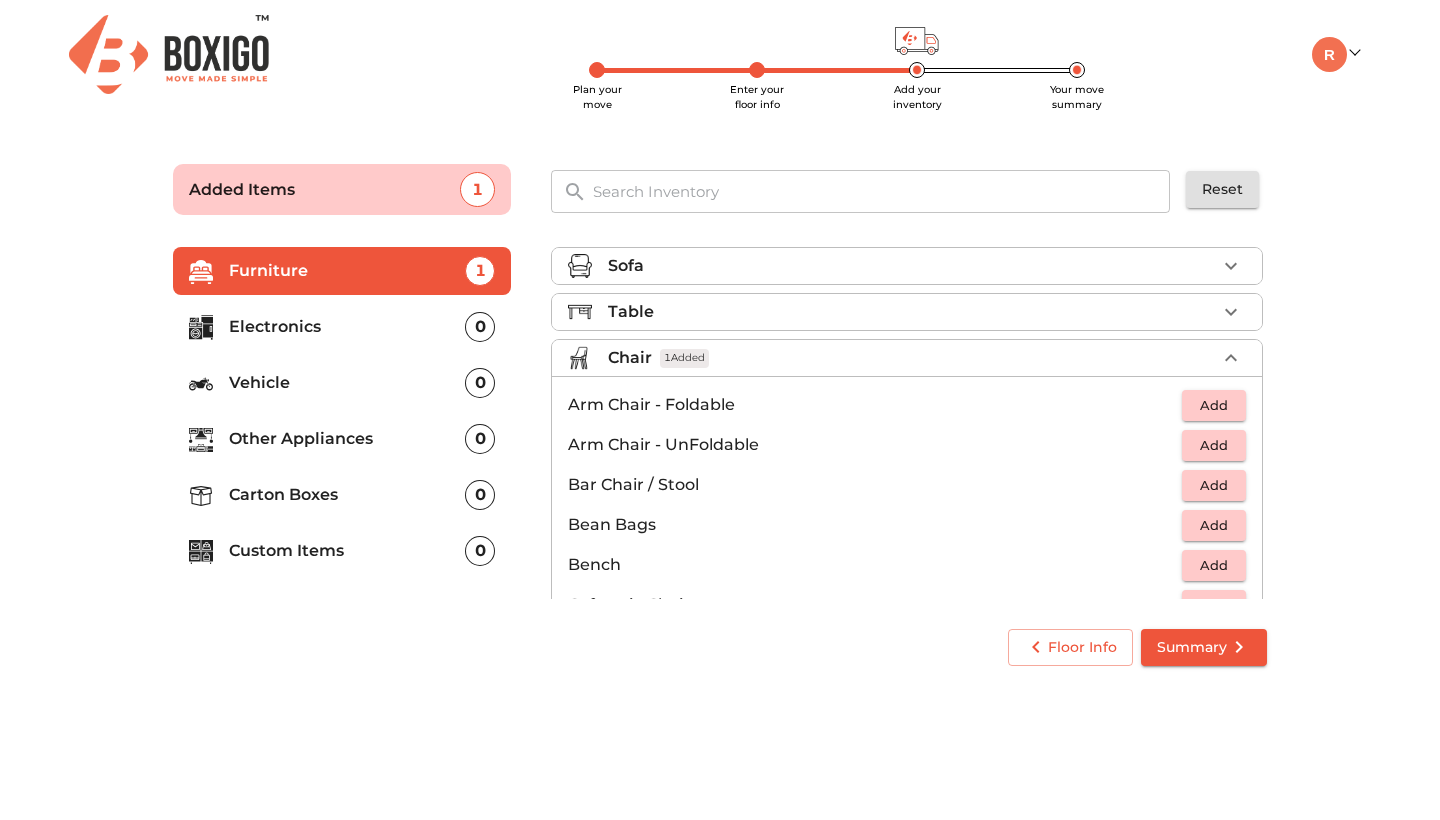 scroll, scrollTop: 0, scrollLeft: 0, axis: both 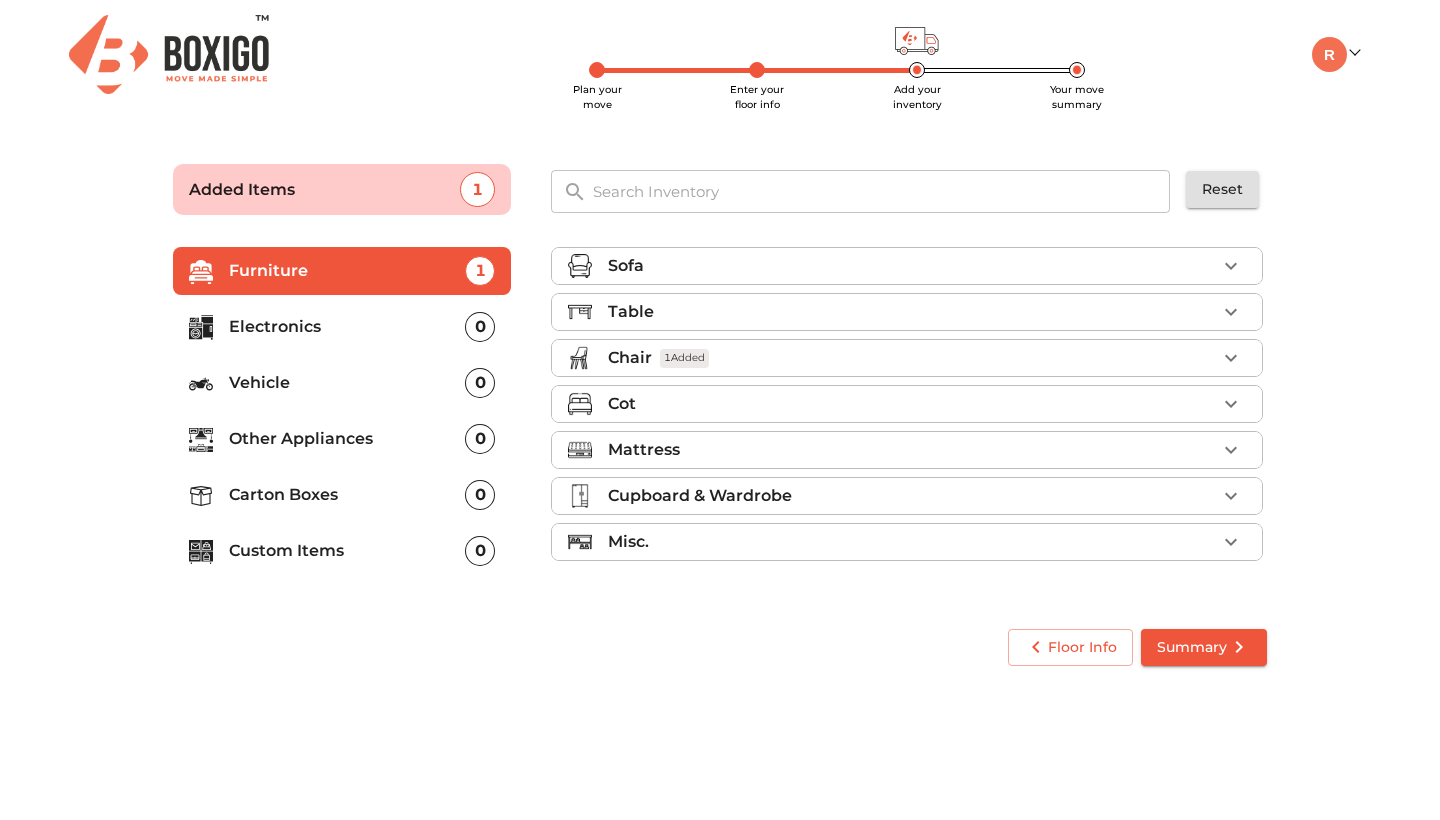 click on "Table" at bounding box center (912, 312) 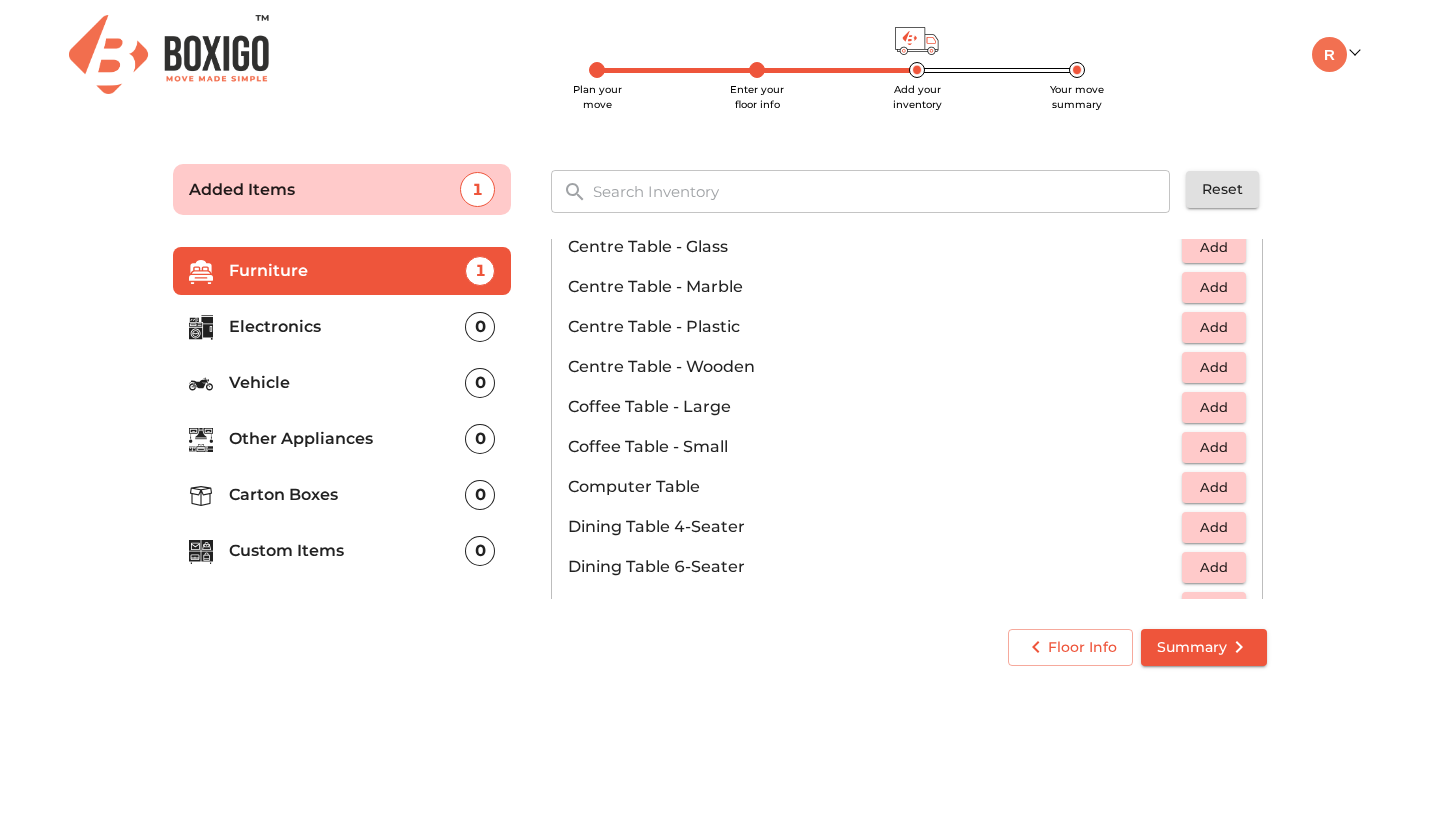 scroll, scrollTop: 164, scrollLeft: 0, axis: vertical 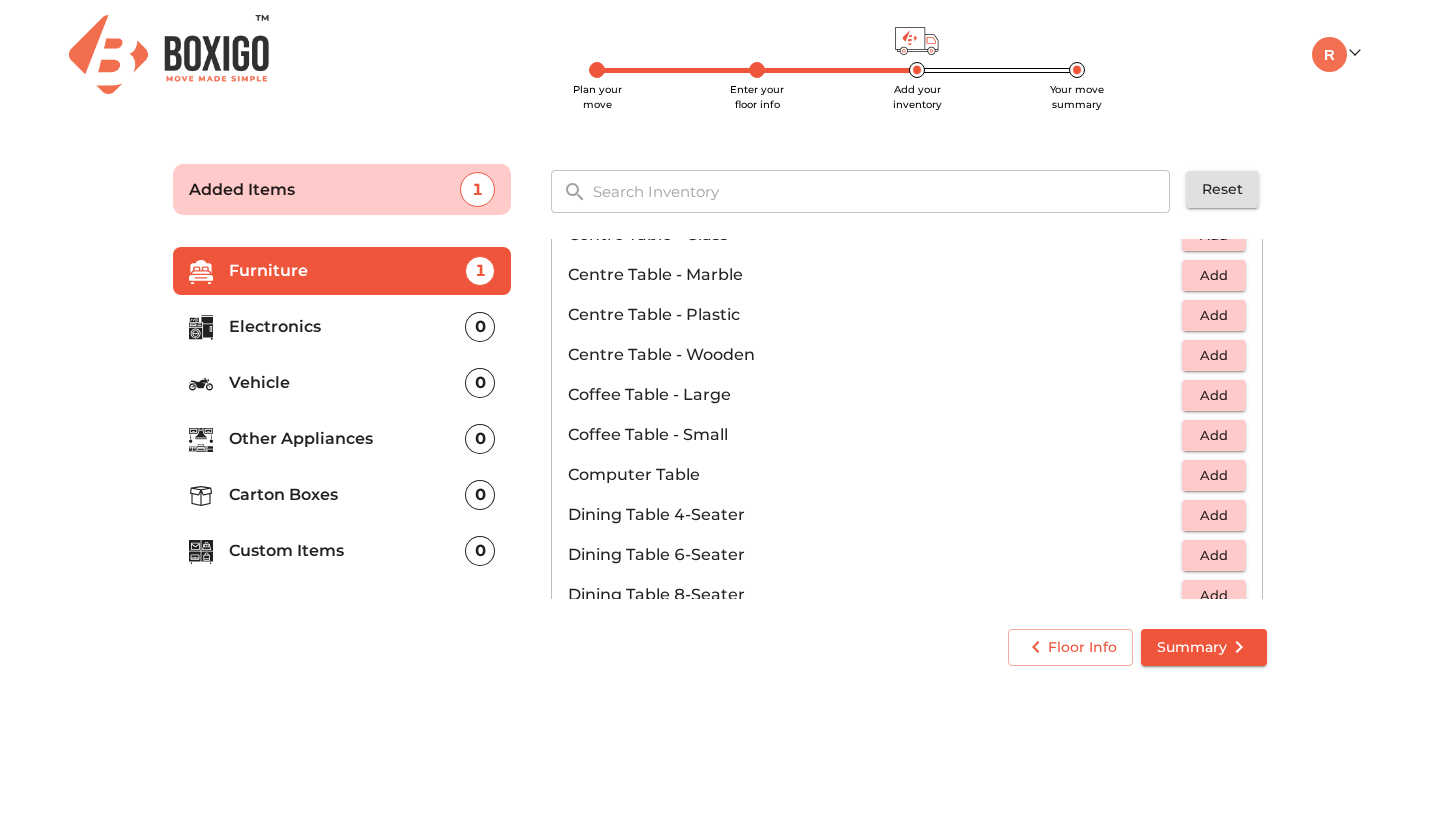 click on "Add" at bounding box center [1214, 475] 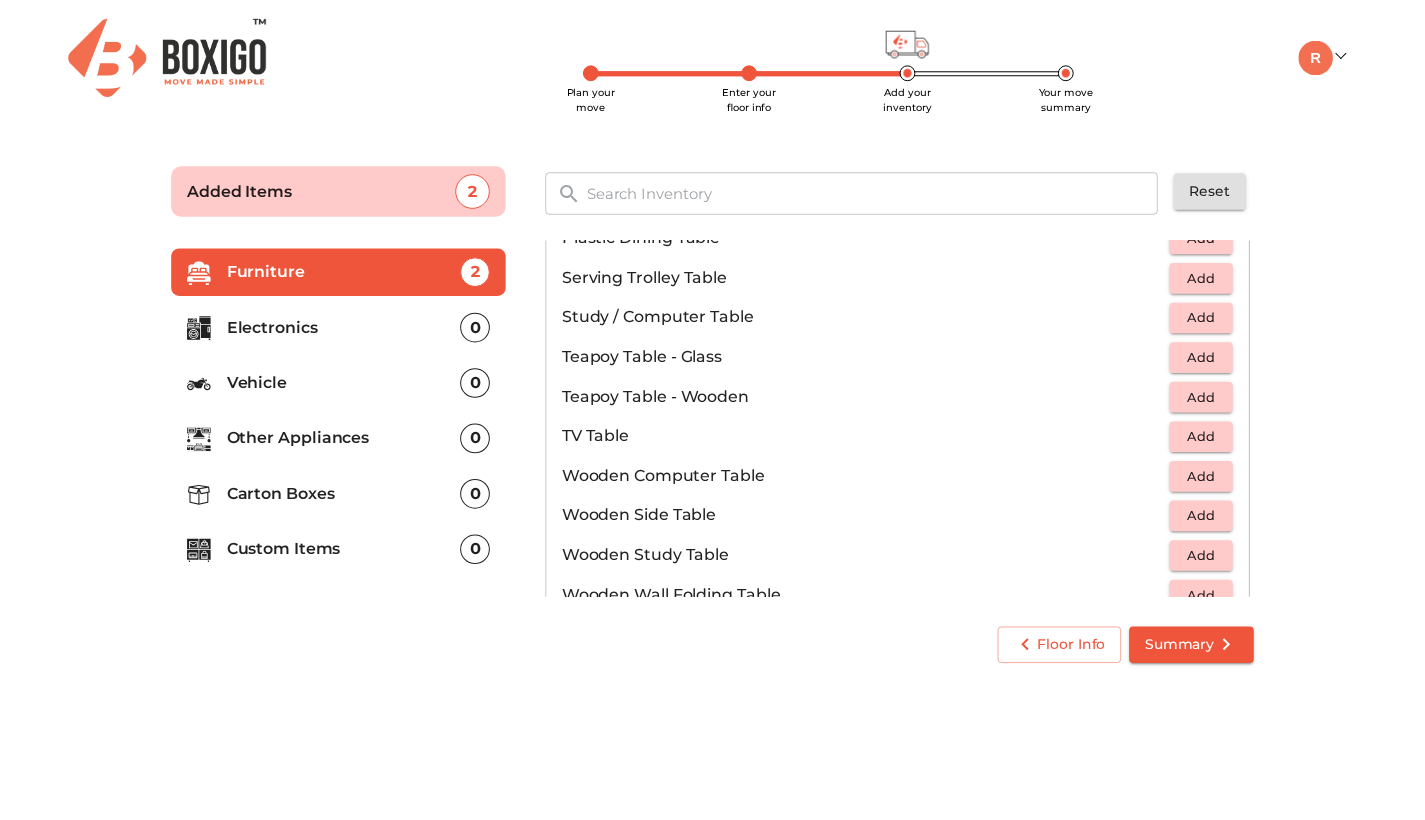 scroll, scrollTop: 1130, scrollLeft: 0, axis: vertical 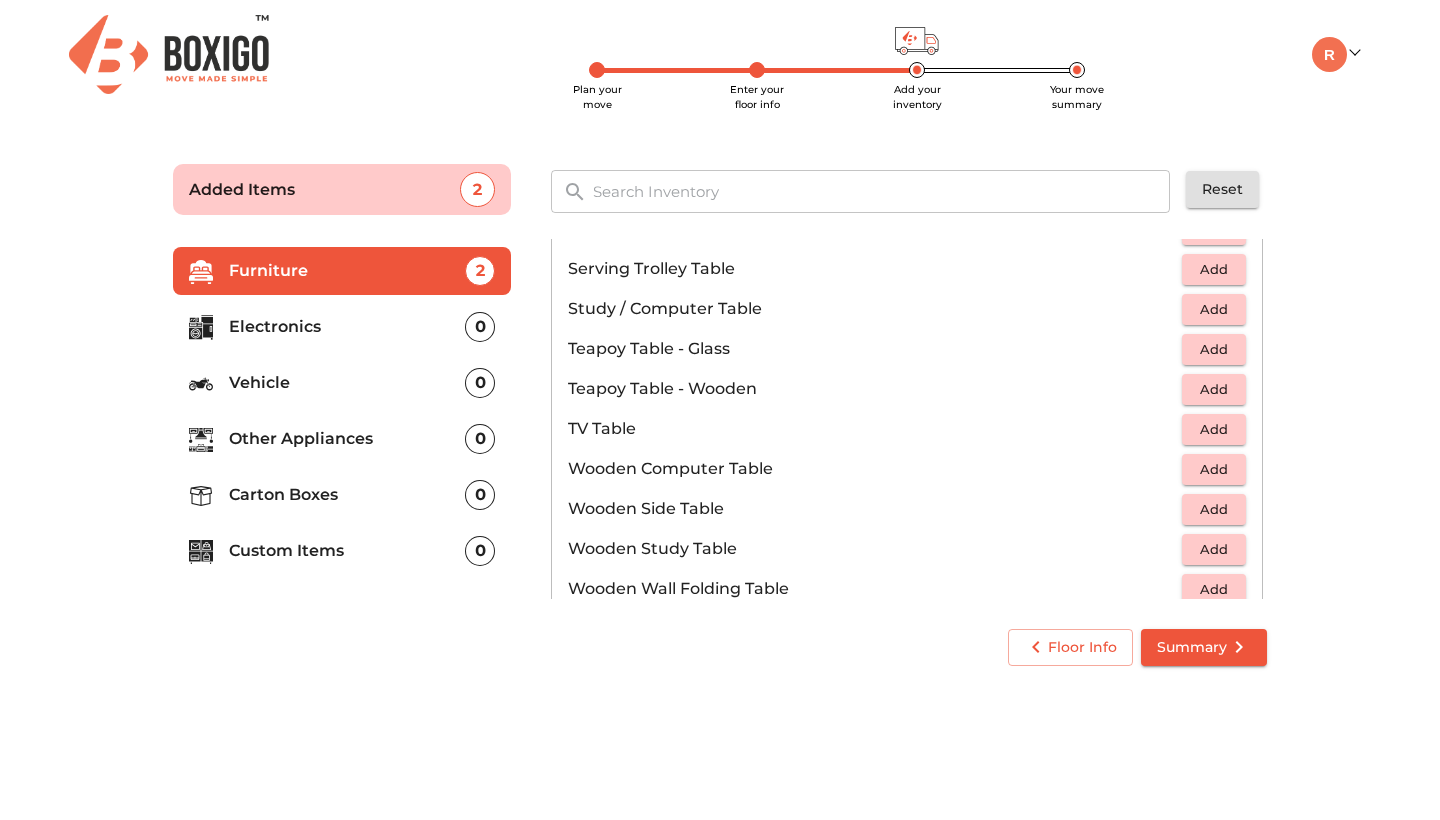 click on "Summary" at bounding box center [1204, 647] 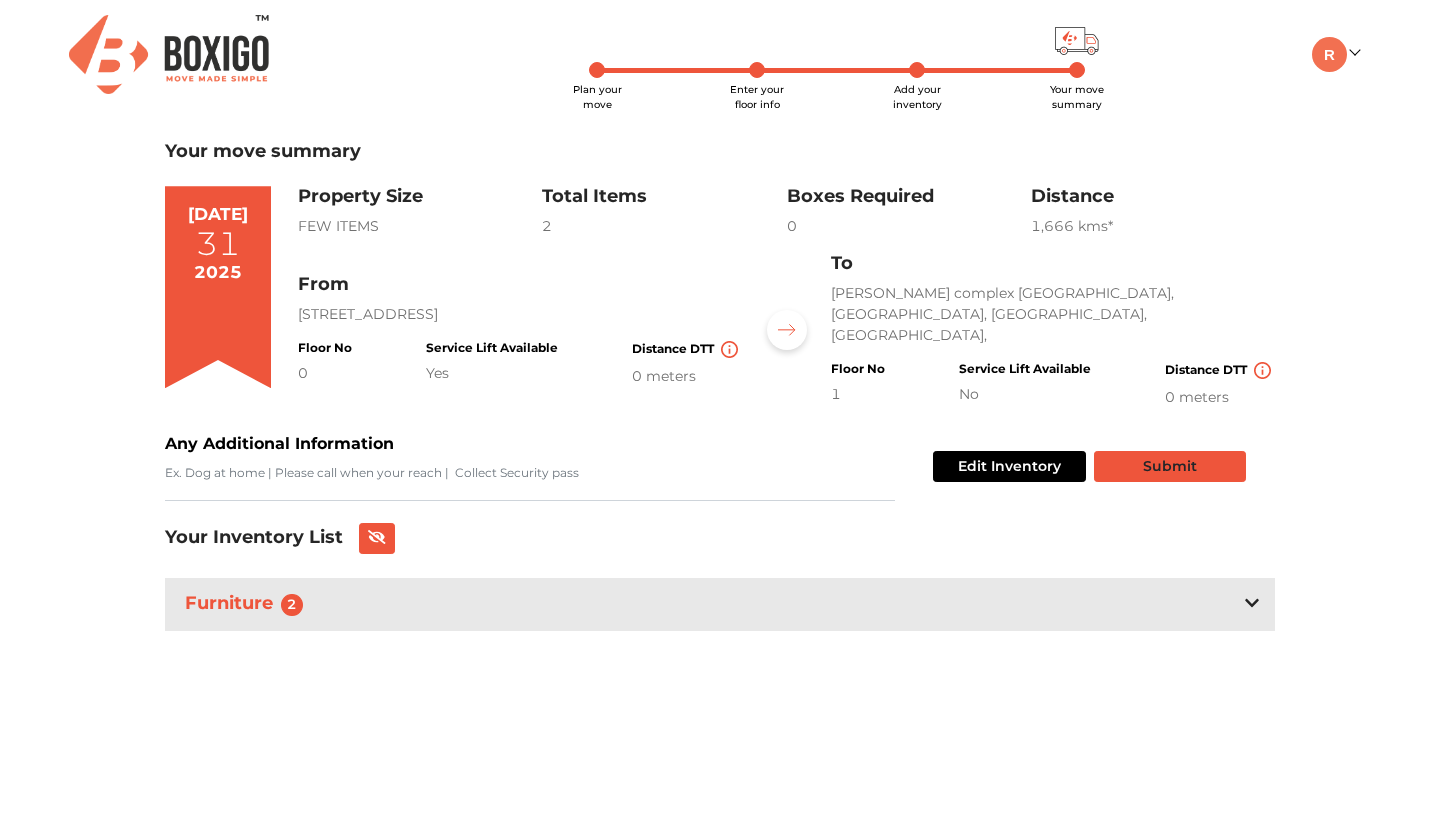 click on "Submit" at bounding box center [1170, 466] 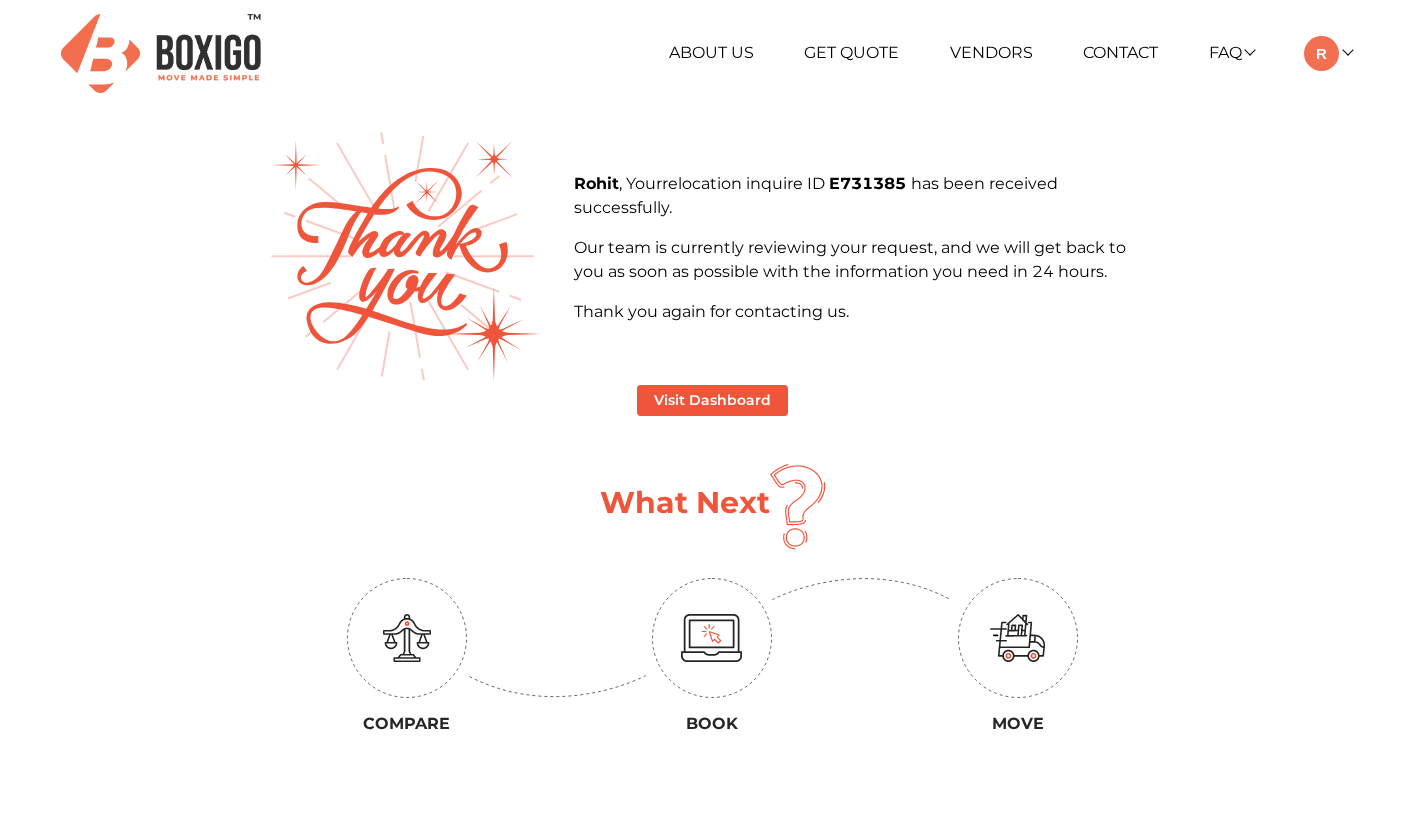 scroll, scrollTop: 0, scrollLeft: 0, axis: both 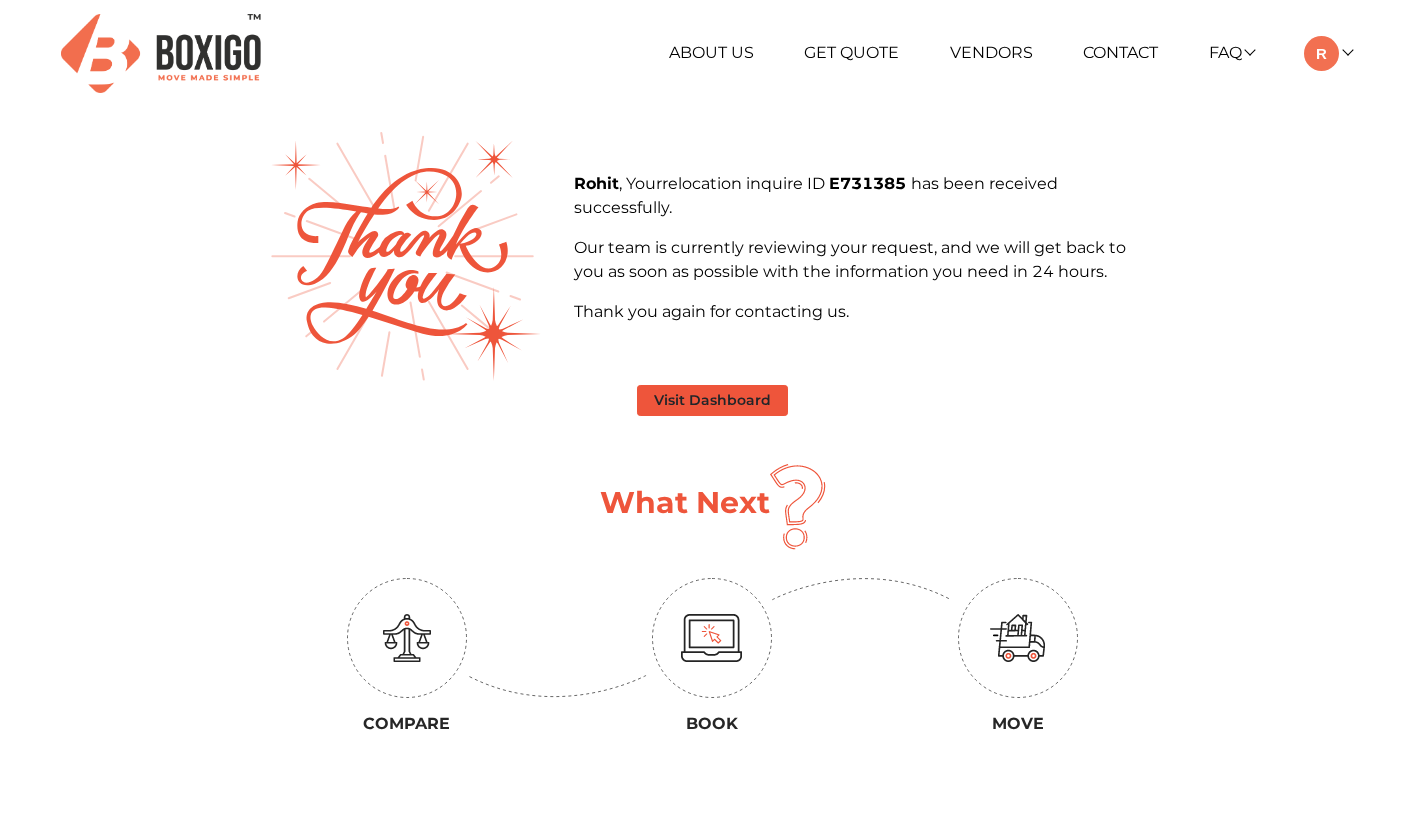 click on "Visit Dashboard" at bounding box center (712, 400) 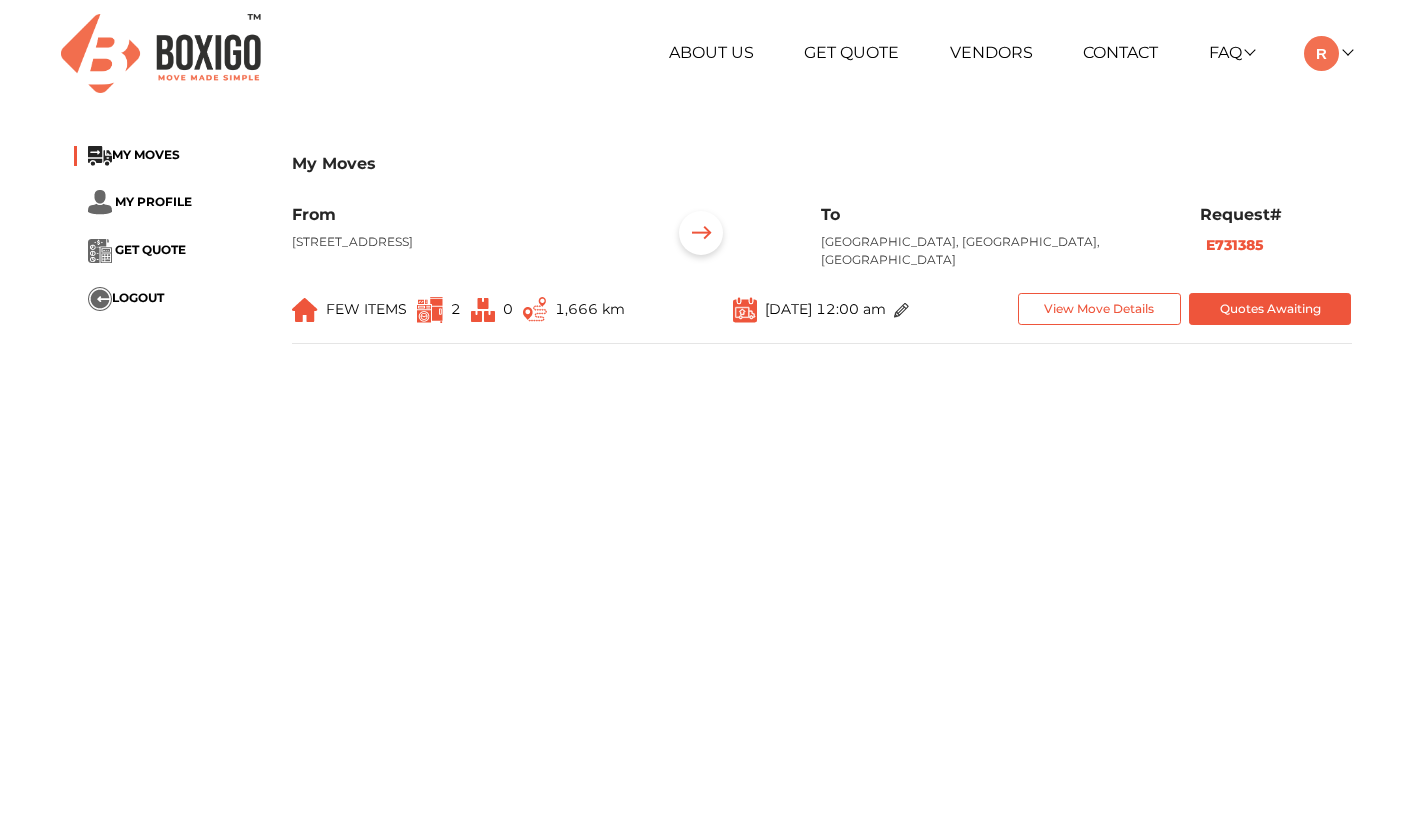 click at bounding box center [701, 236] 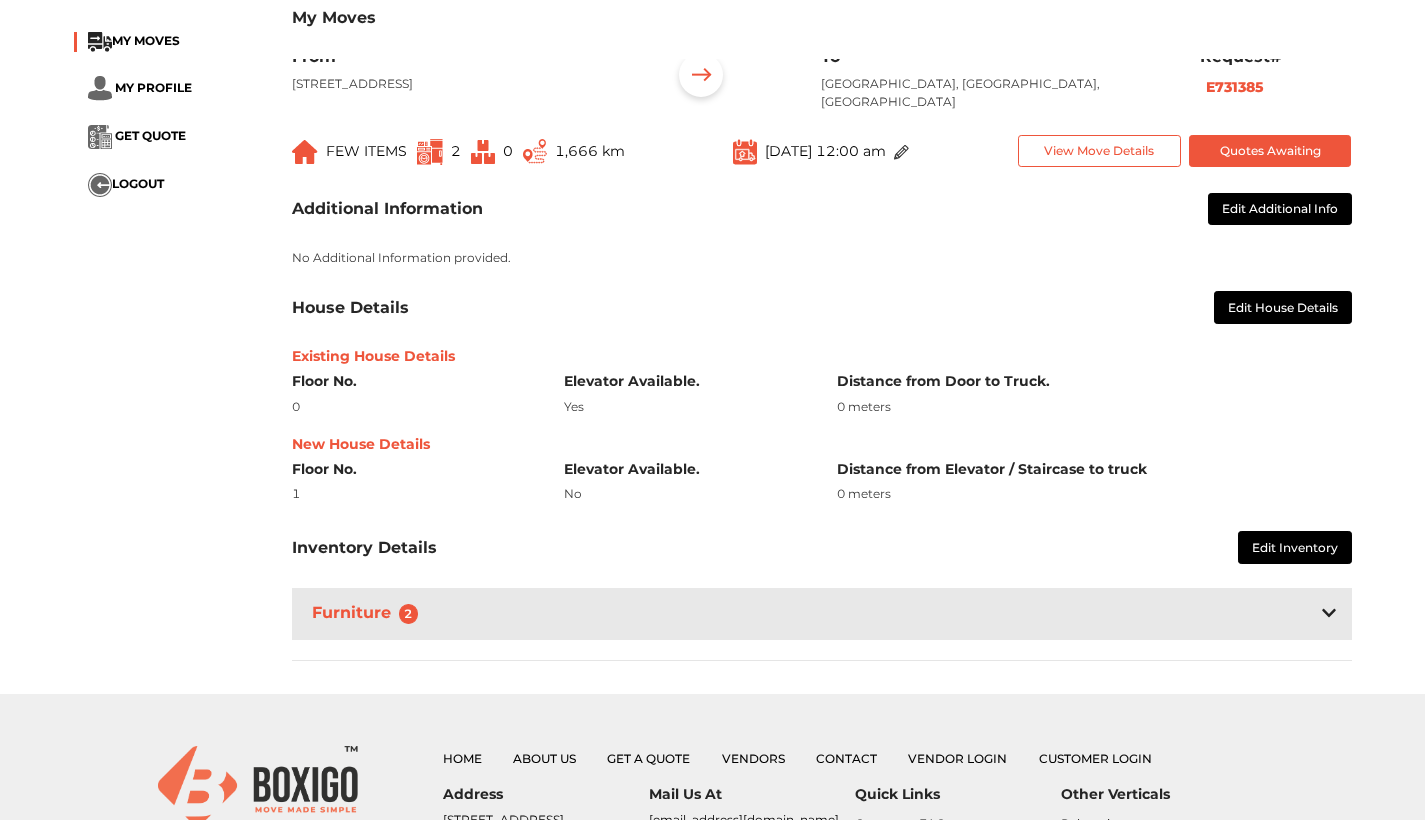 scroll, scrollTop: 159, scrollLeft: 0, axis: vertical 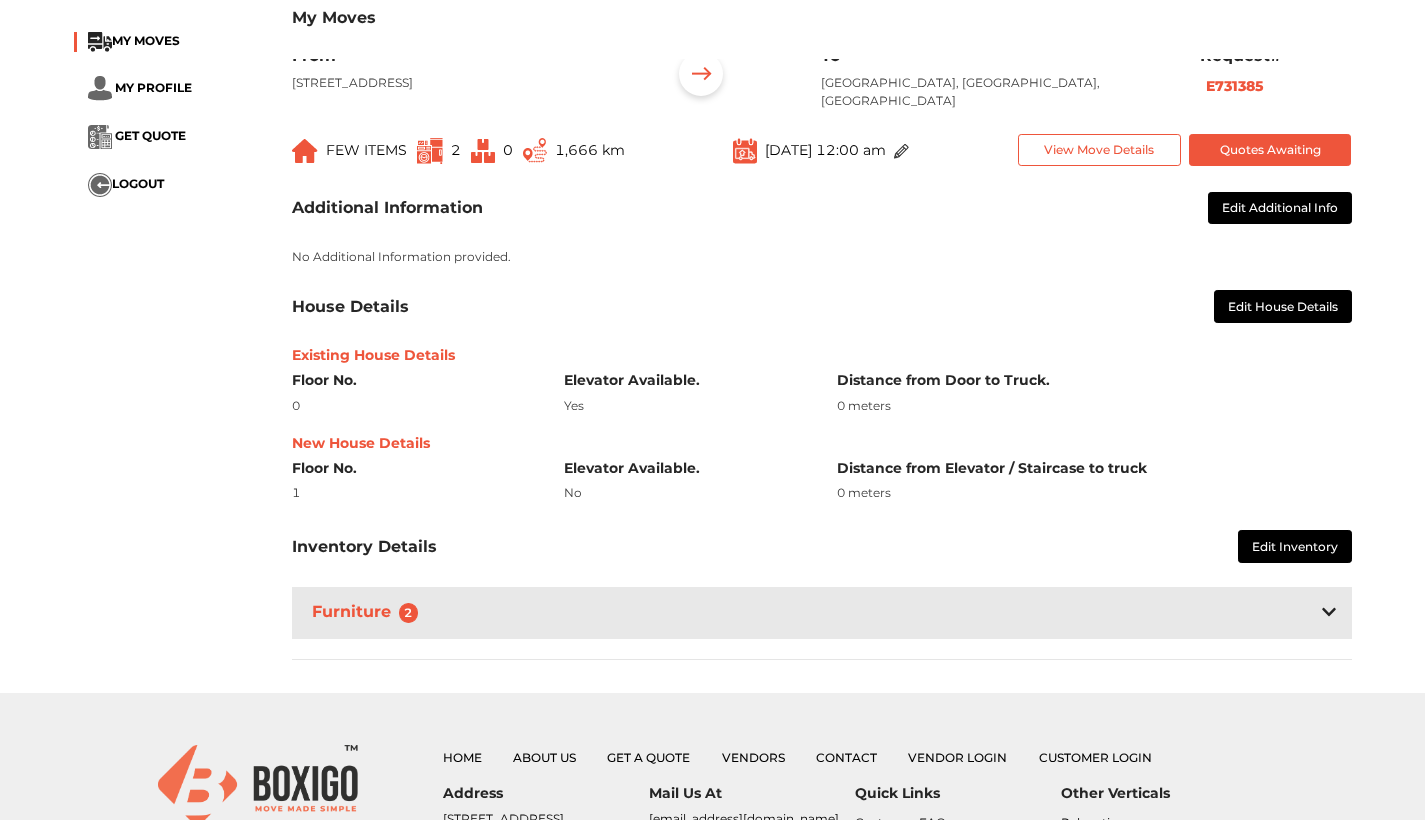 click on "Edit Inventory" at bounding box center [1295, 546] 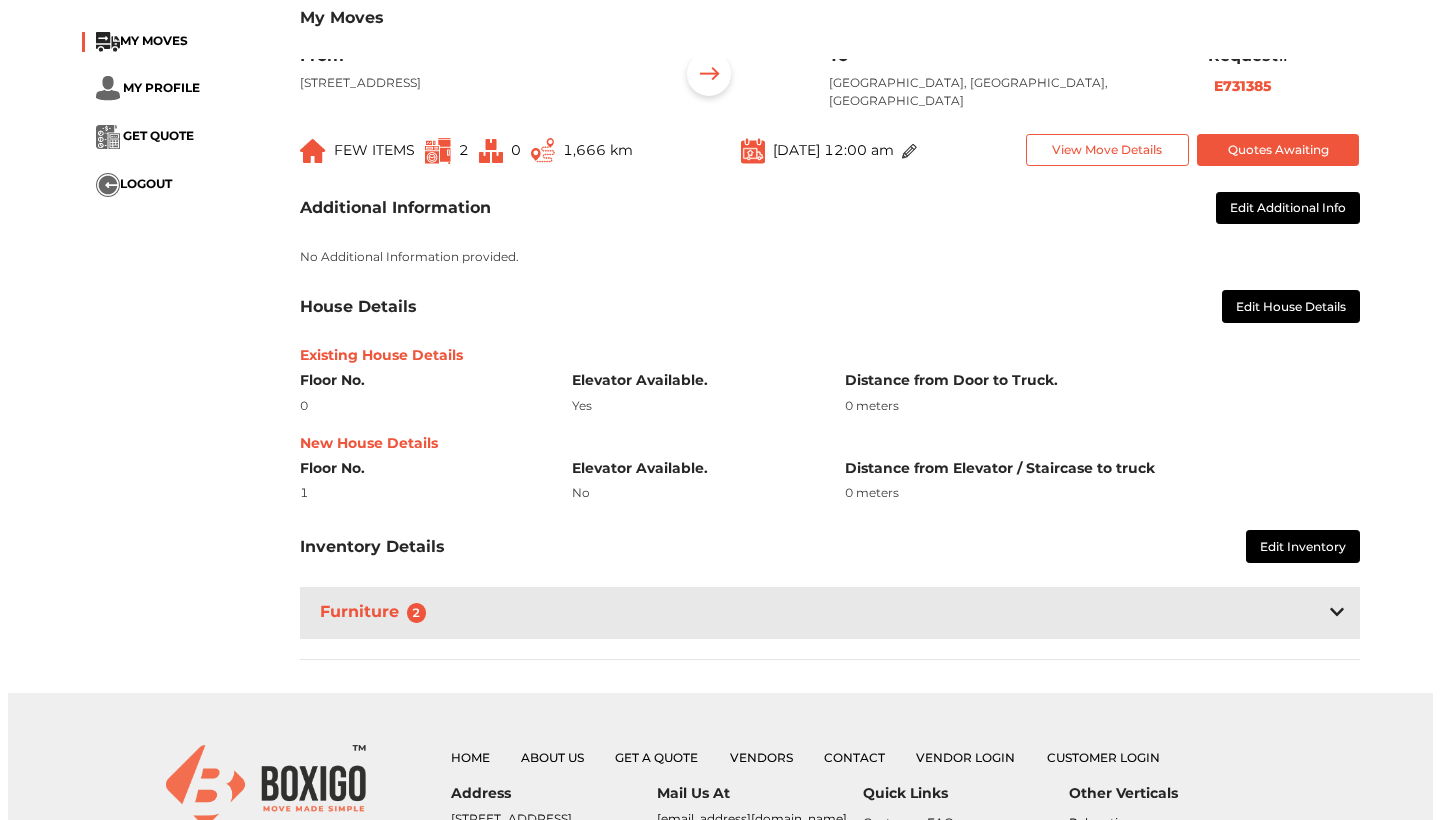 scroll, scrollTop: 0, scrollLeft: 0, axis: both 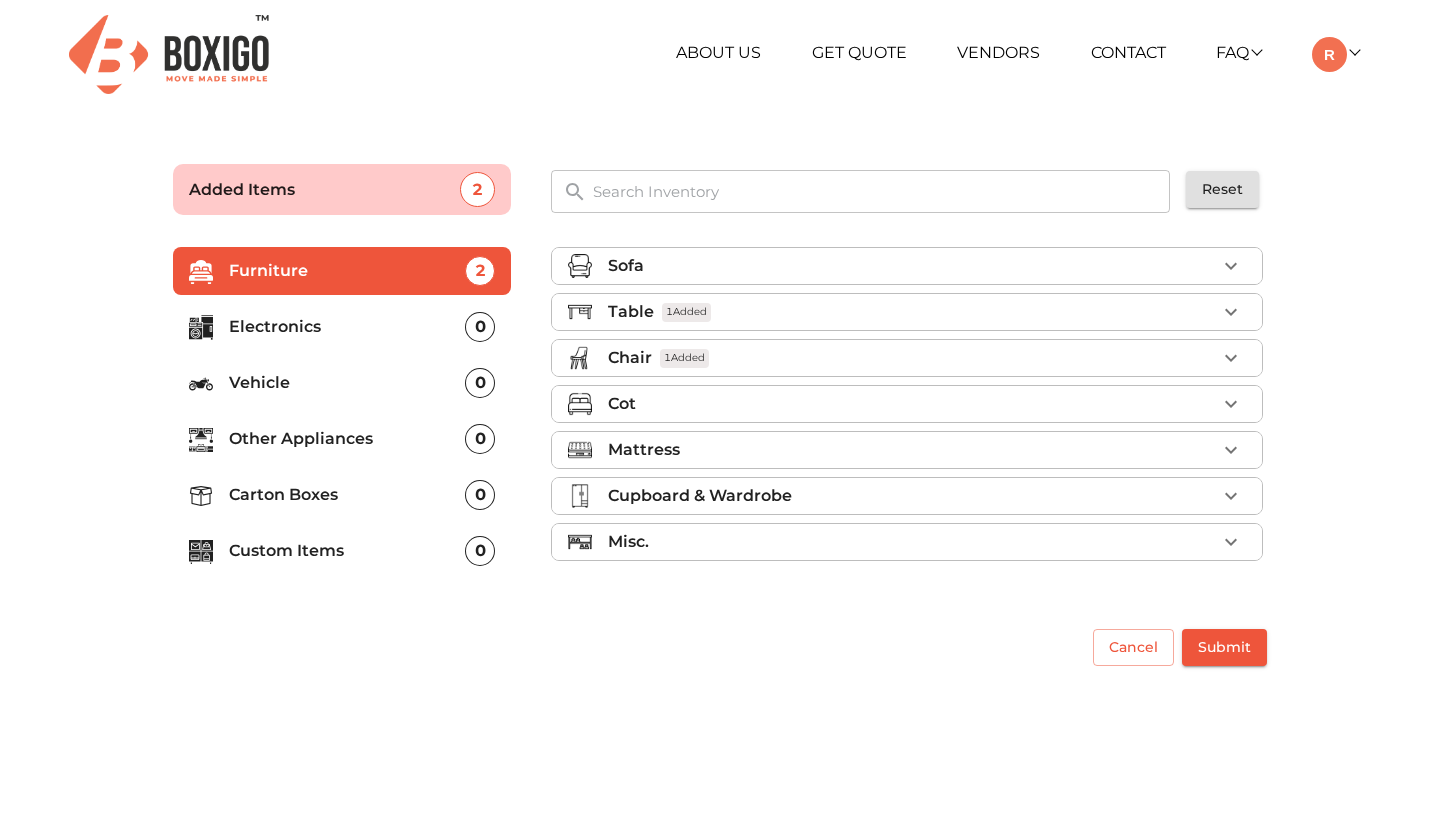 click on "Sofa" at bounding box center (912, 266) 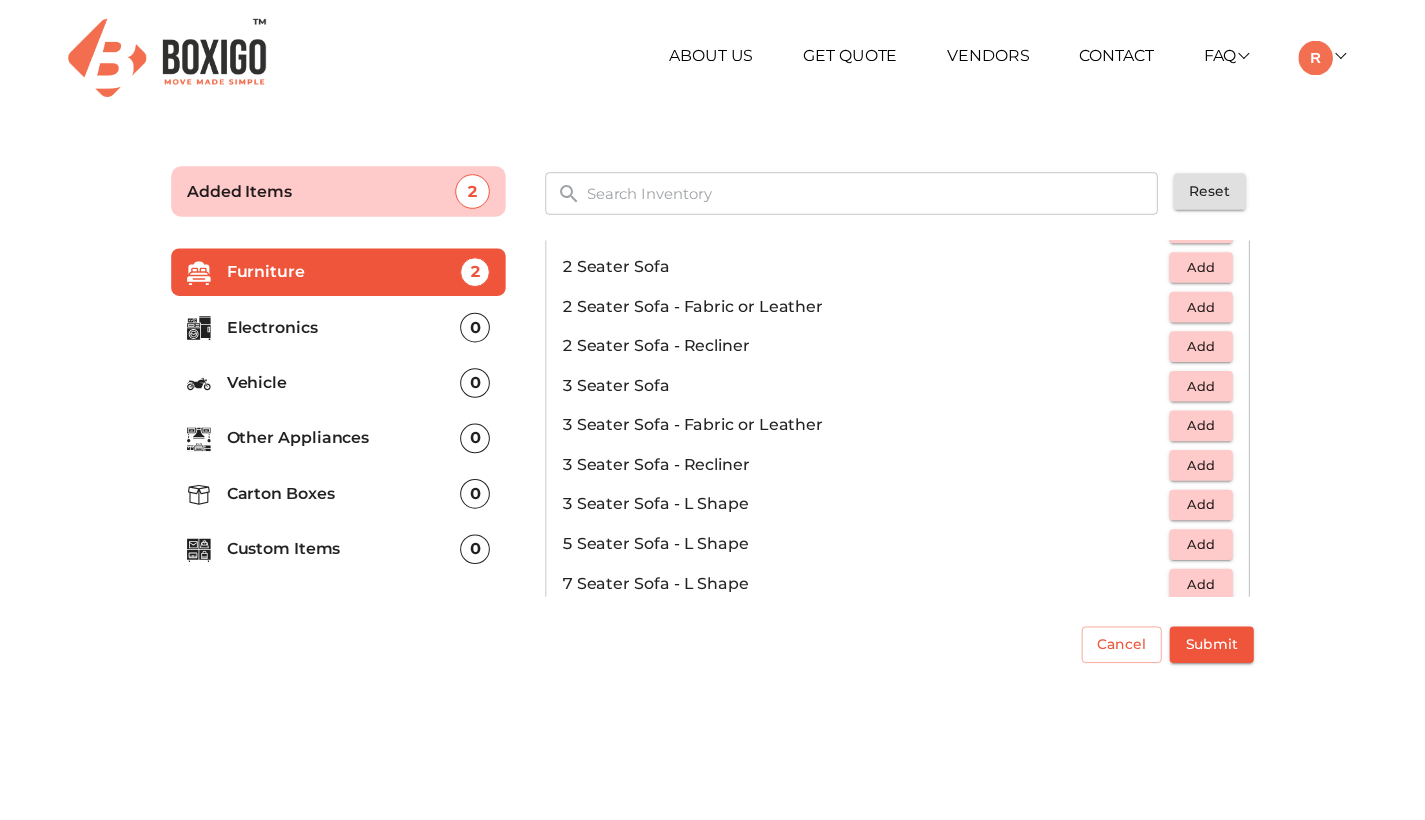 scroll, scrollTop: 186, scrollLeft: 0, axis: vertical 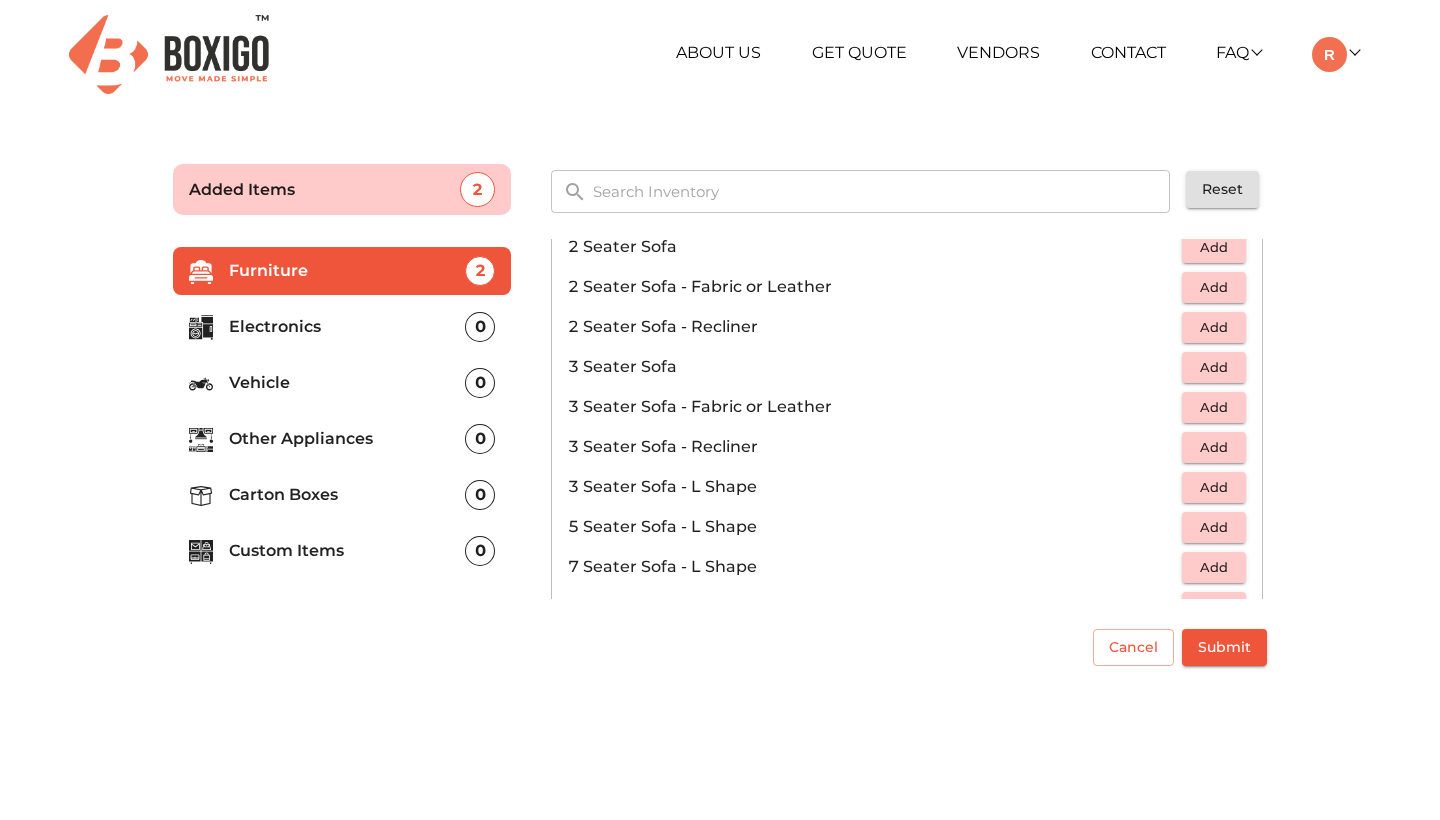 click on "Add" at bounding box center [1214, 327] 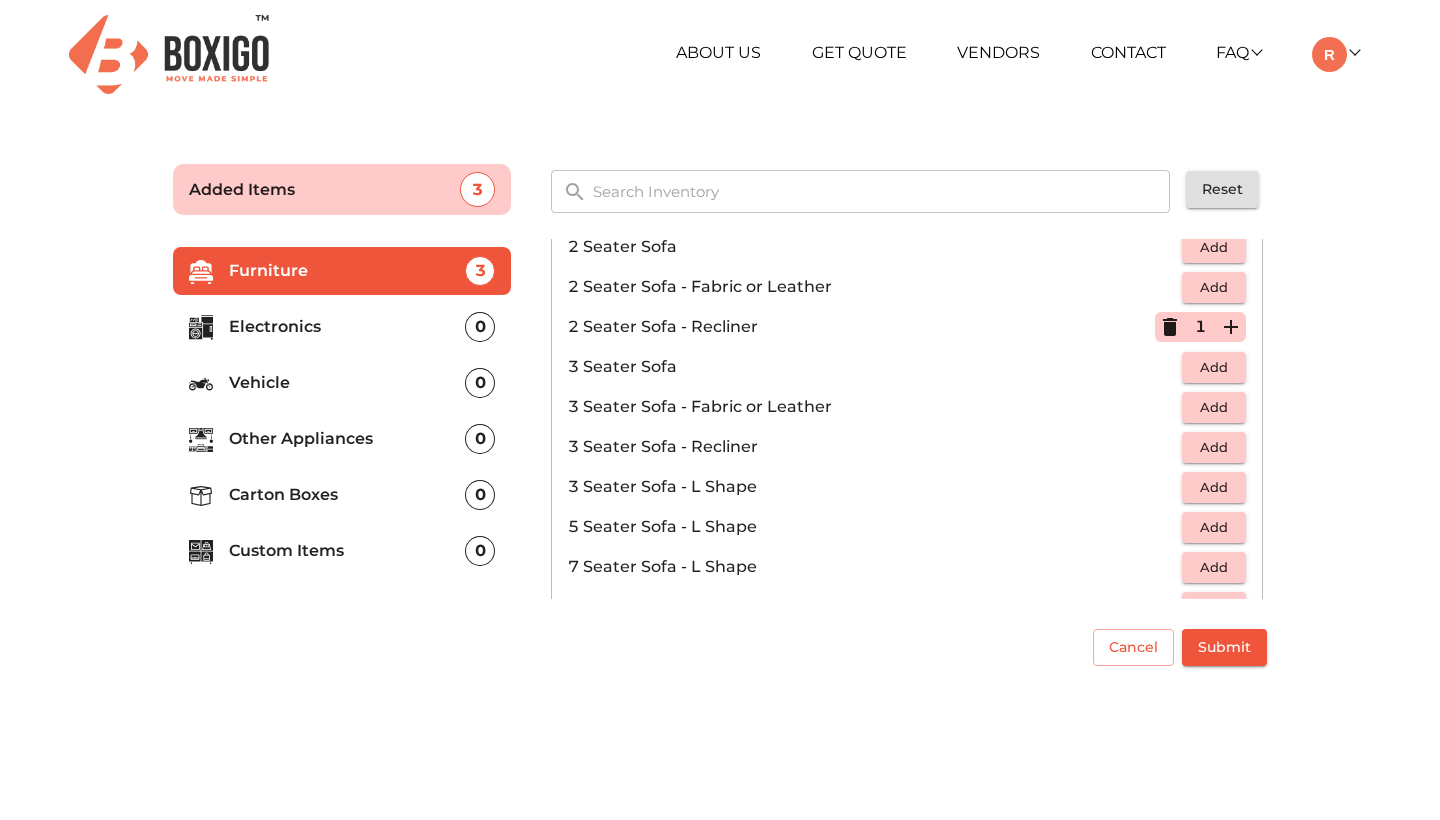 click on "Submit" at bounding box center (1224, 647) 